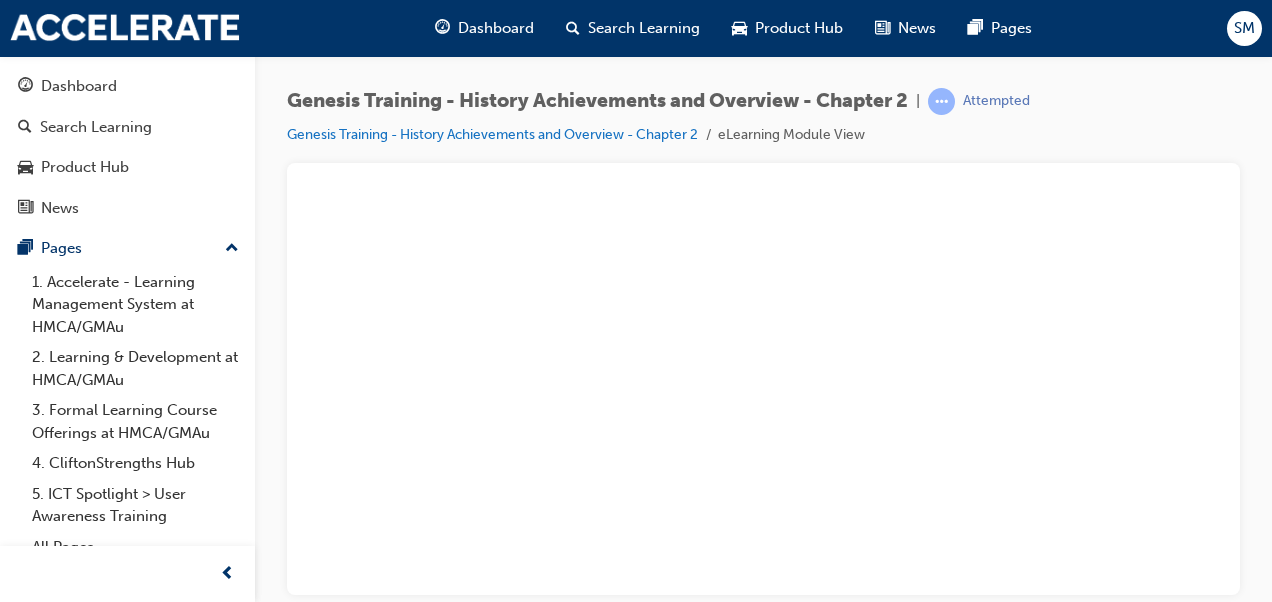 scroll, scrollTop: 0, scrollLeft: 0, axis: both 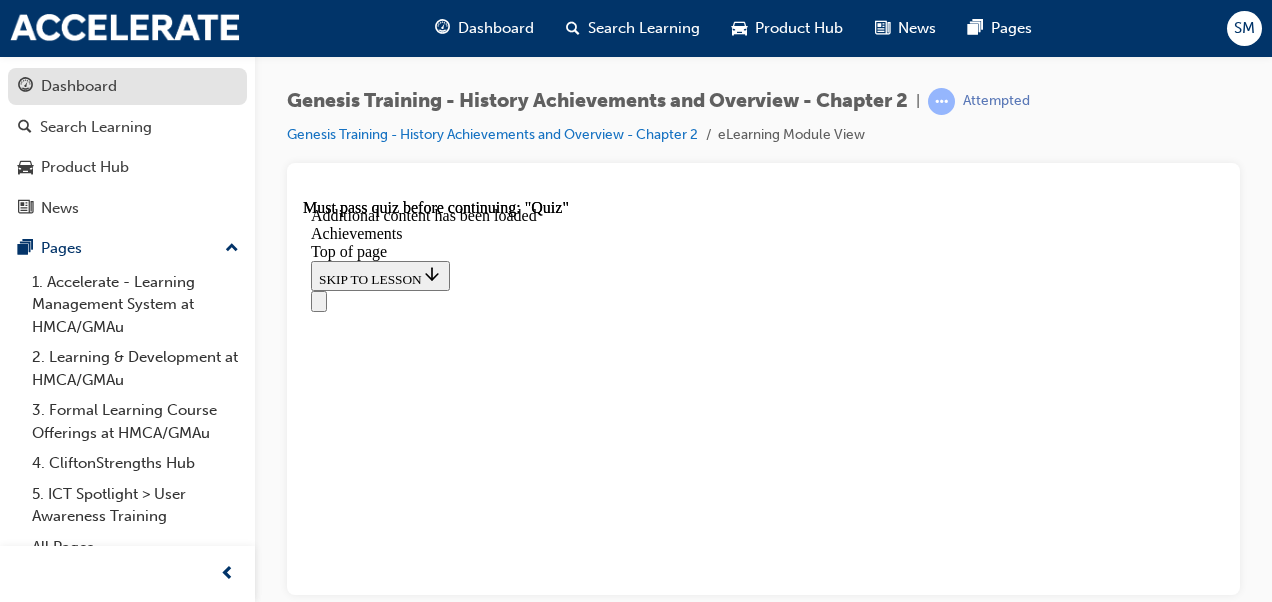 click on "Dashboard" at bounding box center (127, 86) 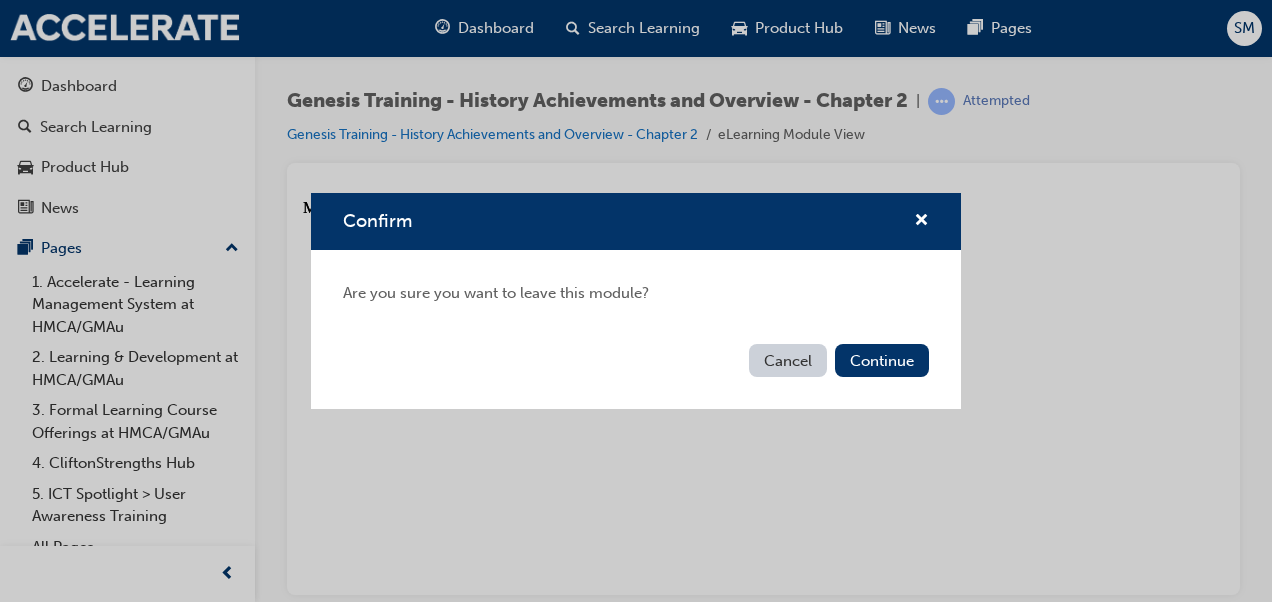 drag, startPoint x: 861, startPoint y: 370, endPoint x: 852, endPoint y: 377, distance: 11.401754 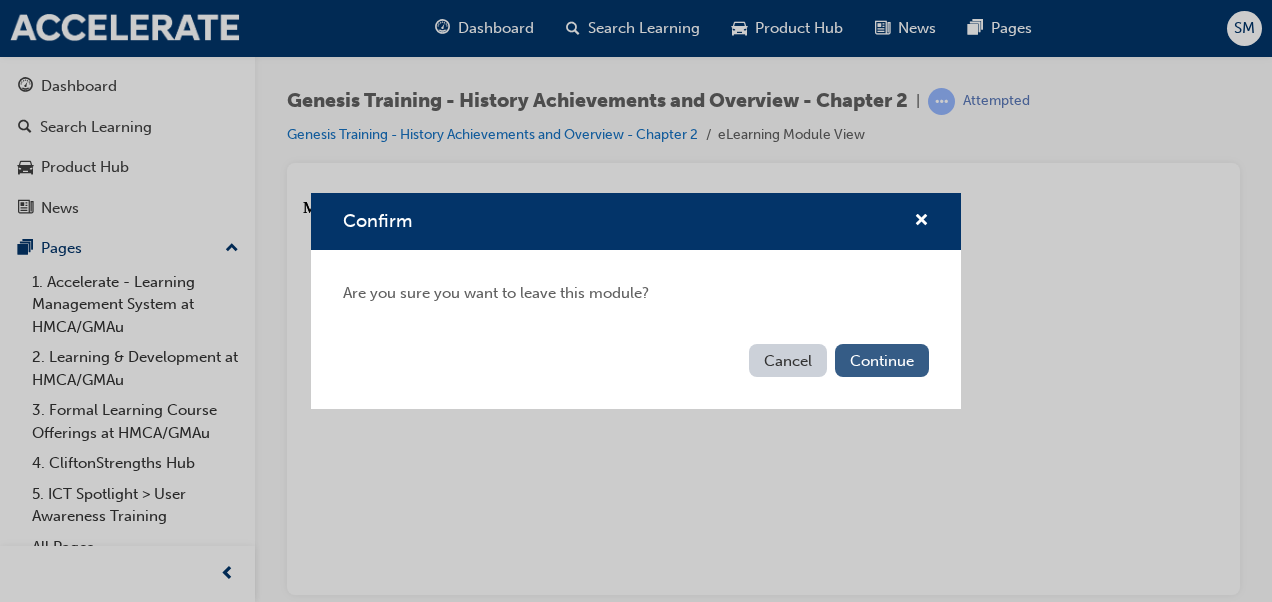 click on "Continue" at bounding box center (882, 360) 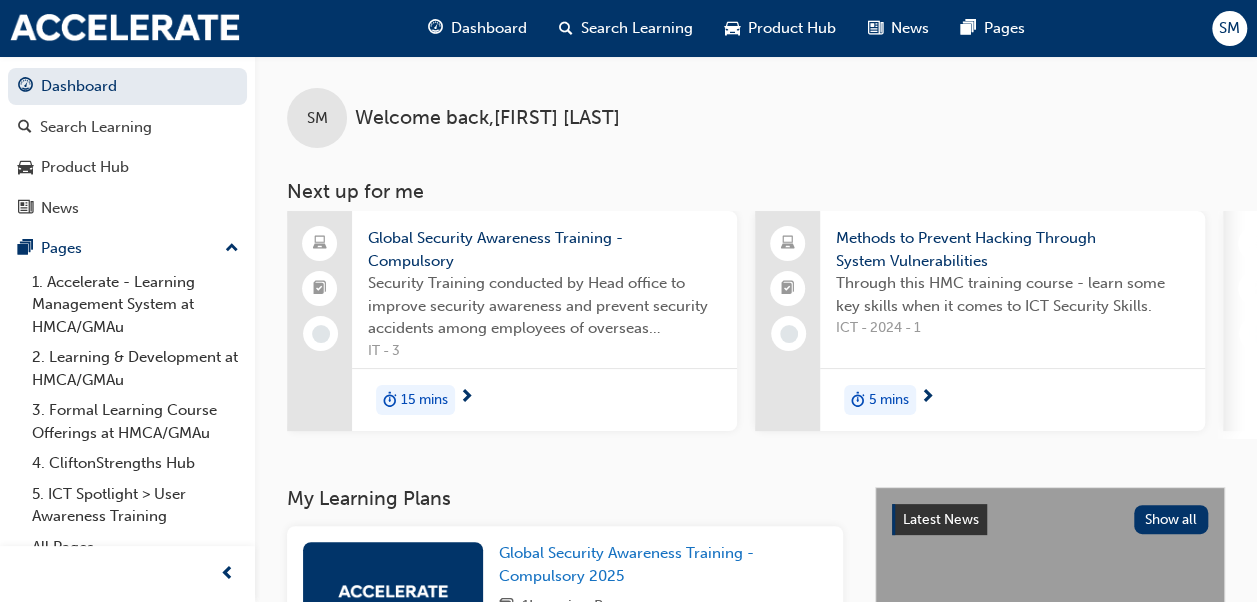 click on "15 mins" at bounding box center (544, 399) 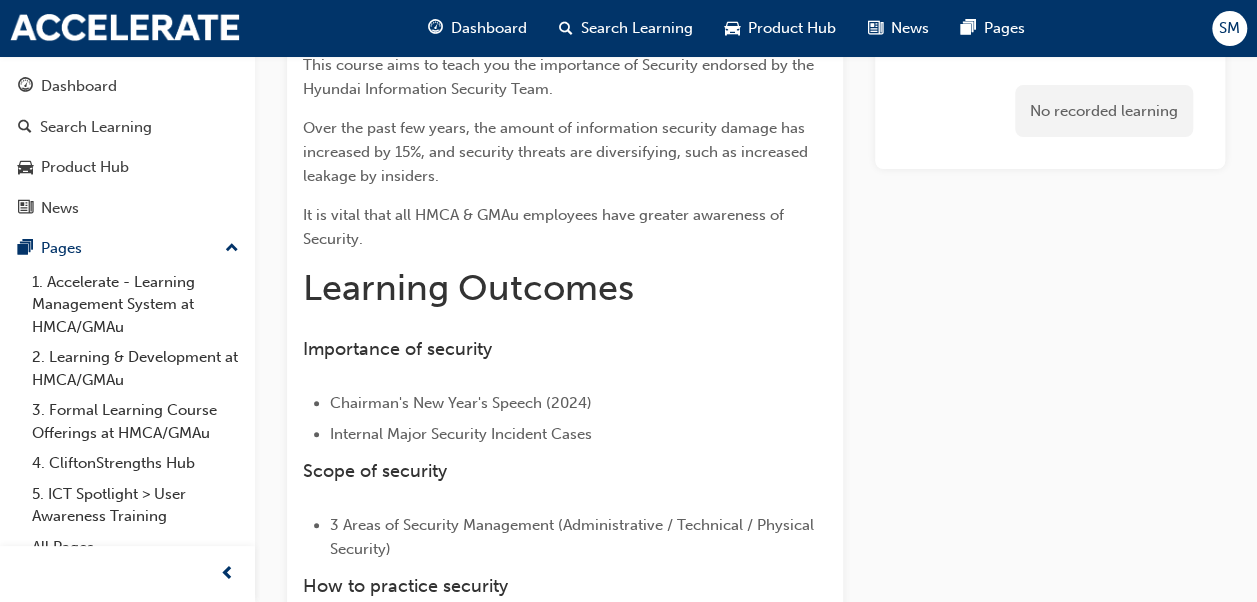 scroll, scrollTop: 0, scrollLeft: 0, axis: both 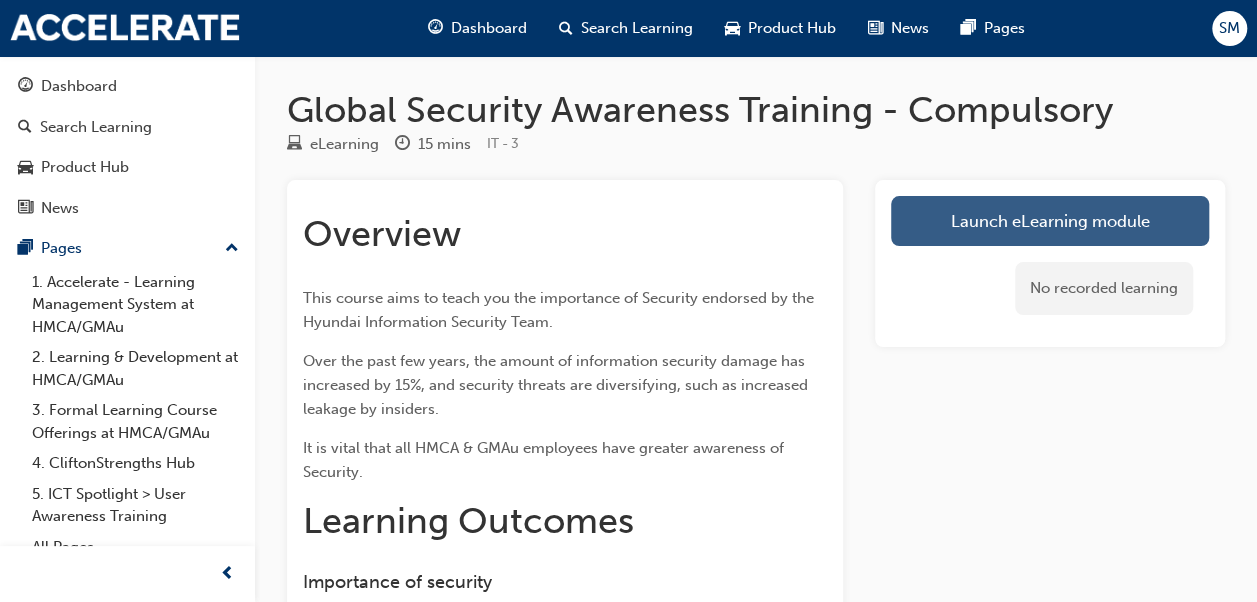click on "Launch eLearning module" at bounding box center [1050, 221] 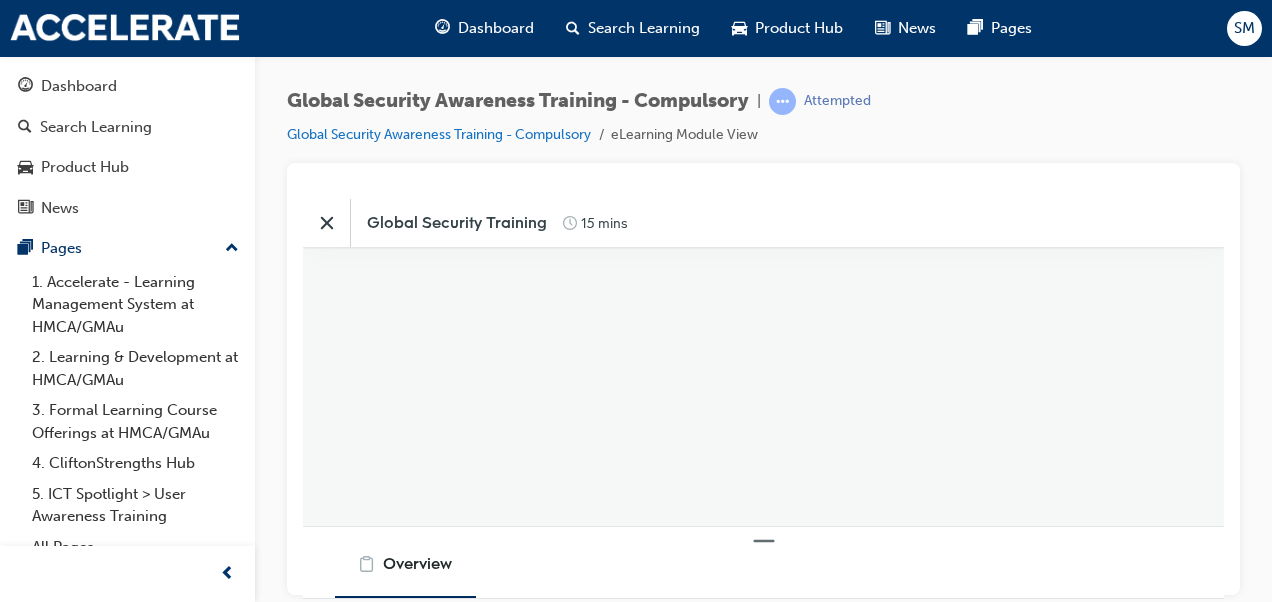 scroll, scrollTop: 0, scrollLeft: 0, axis: both 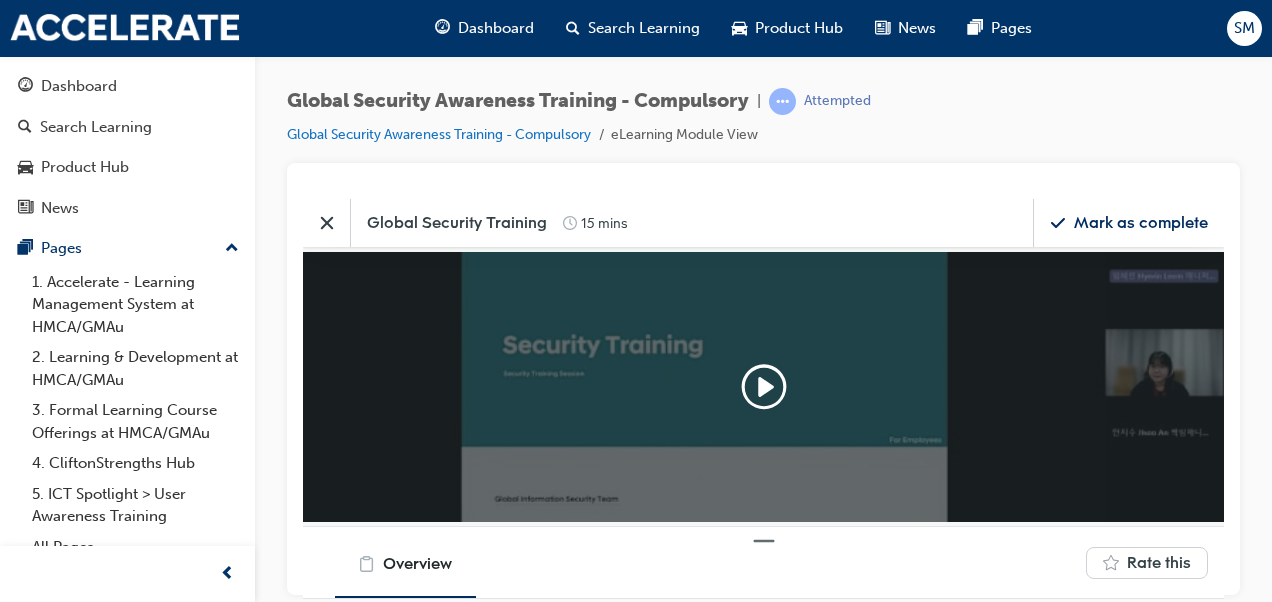 click 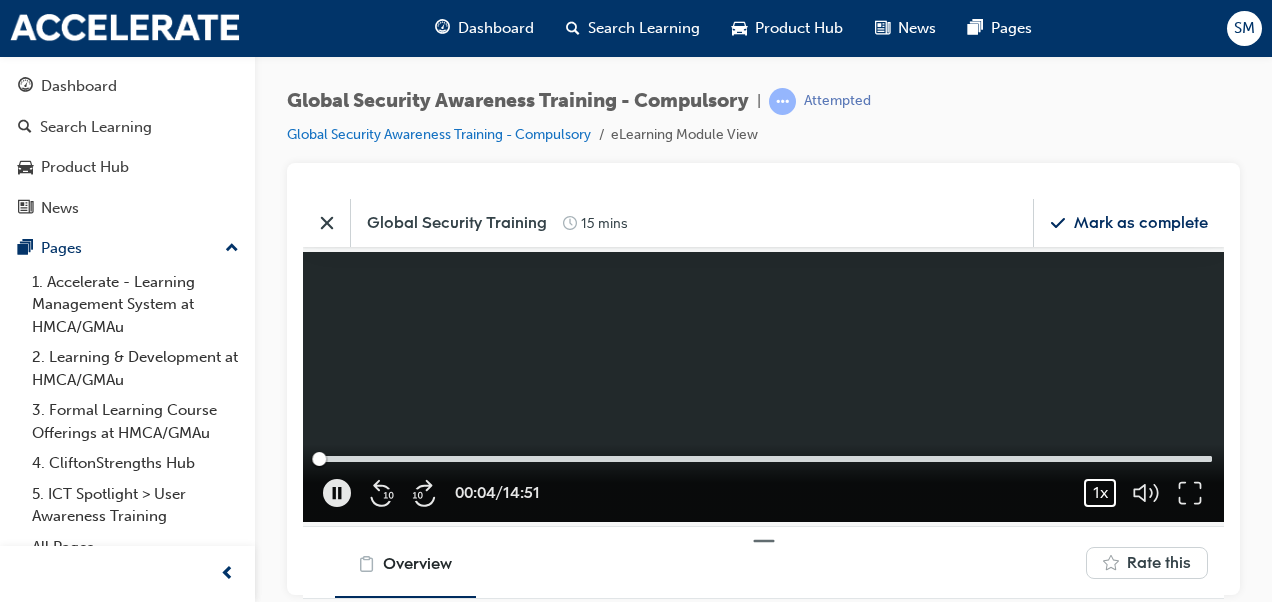 type 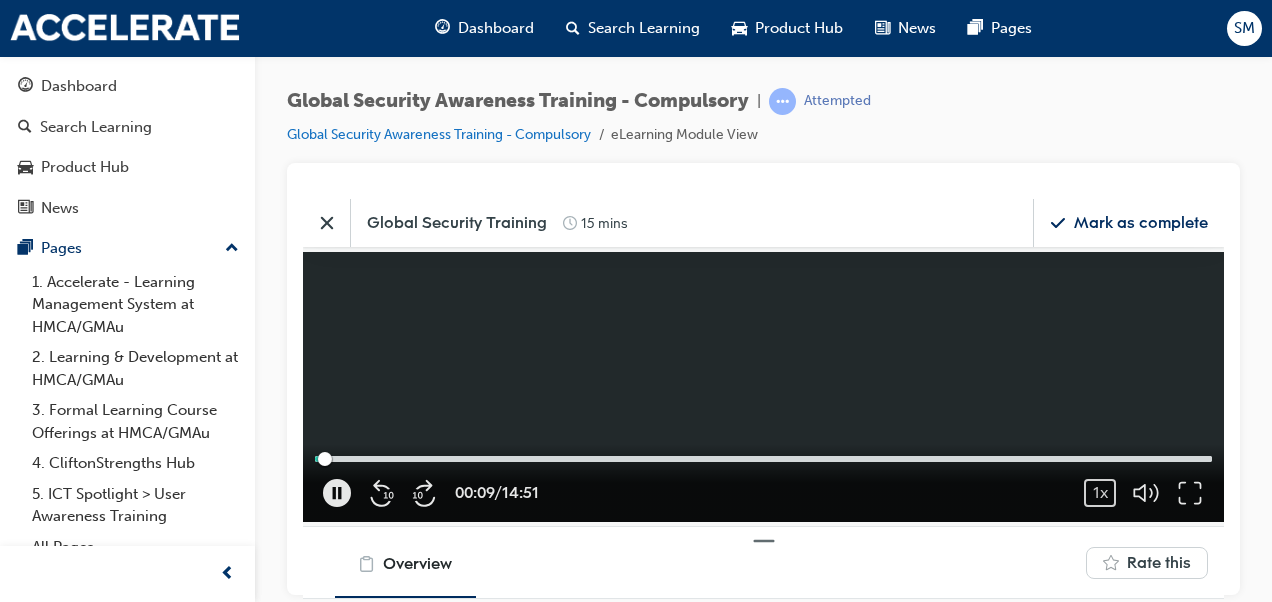 click on "Overview Rate this" at bounding box center (763, 562) 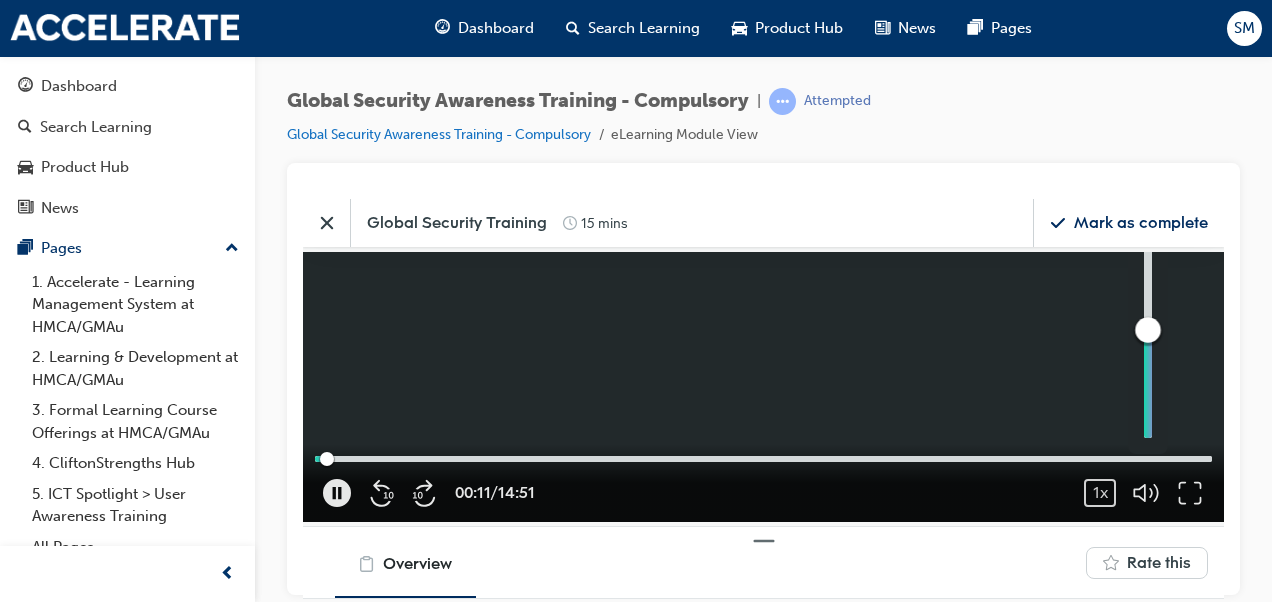 click at bounding box center (1148, 337) 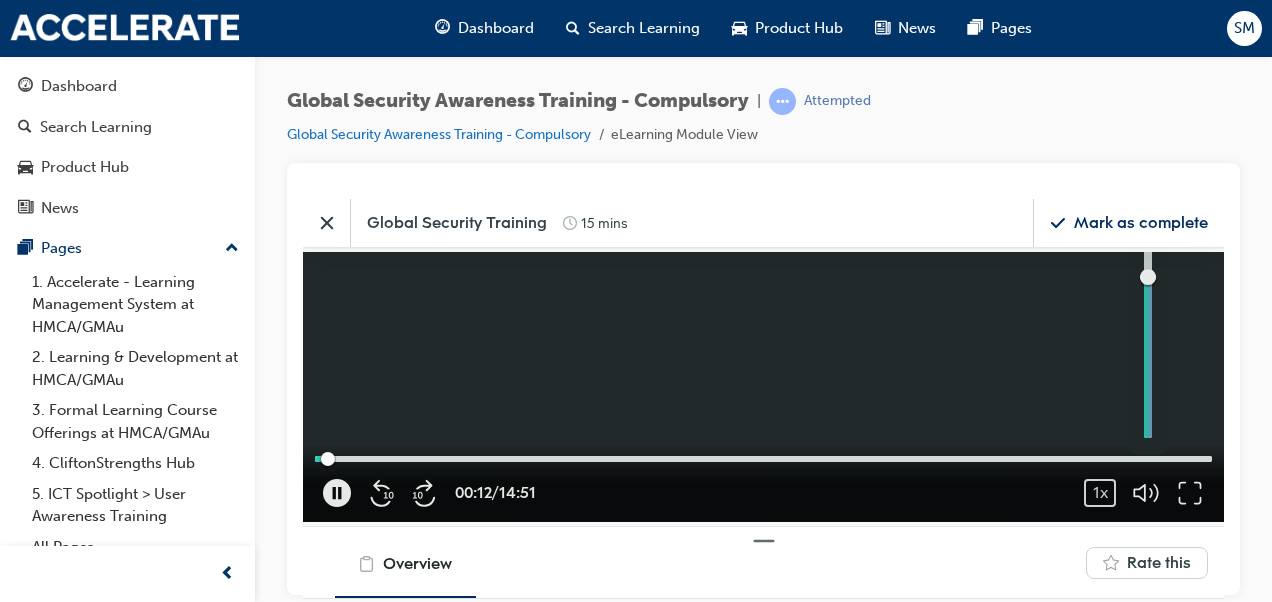 drag, startPoint x: 1186, startPoint y: 492, endPoint x: 1187, endPoint y: 566, distance: 74.00676 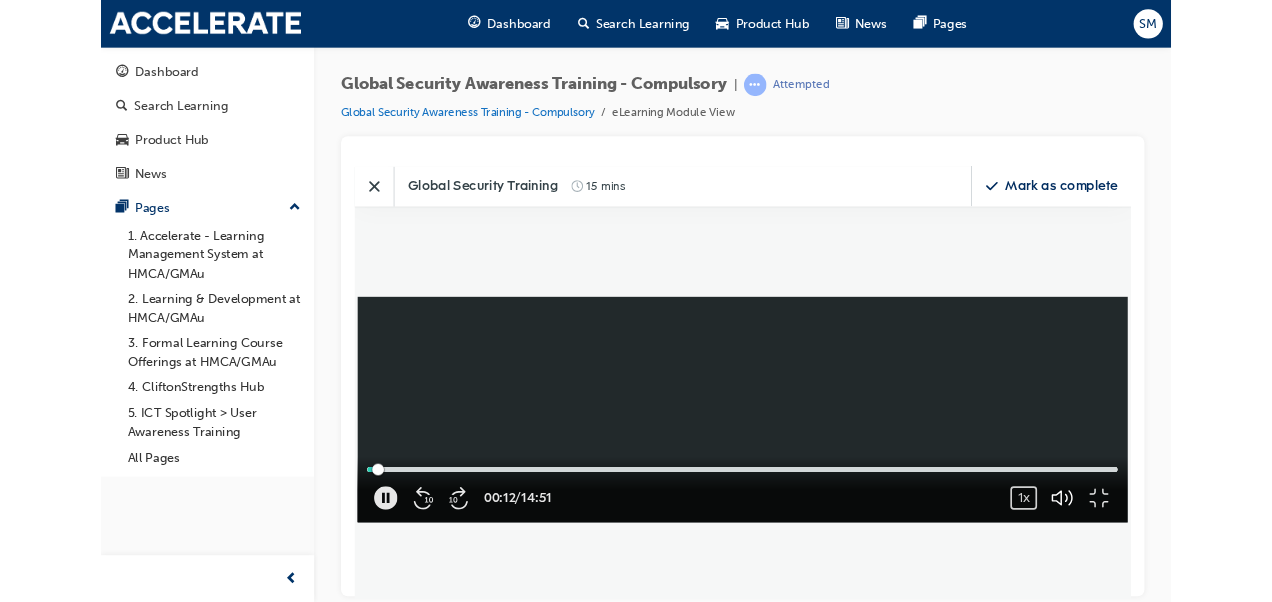 scroll, scrollTop: 9, scrollLeft: 10, axis: both 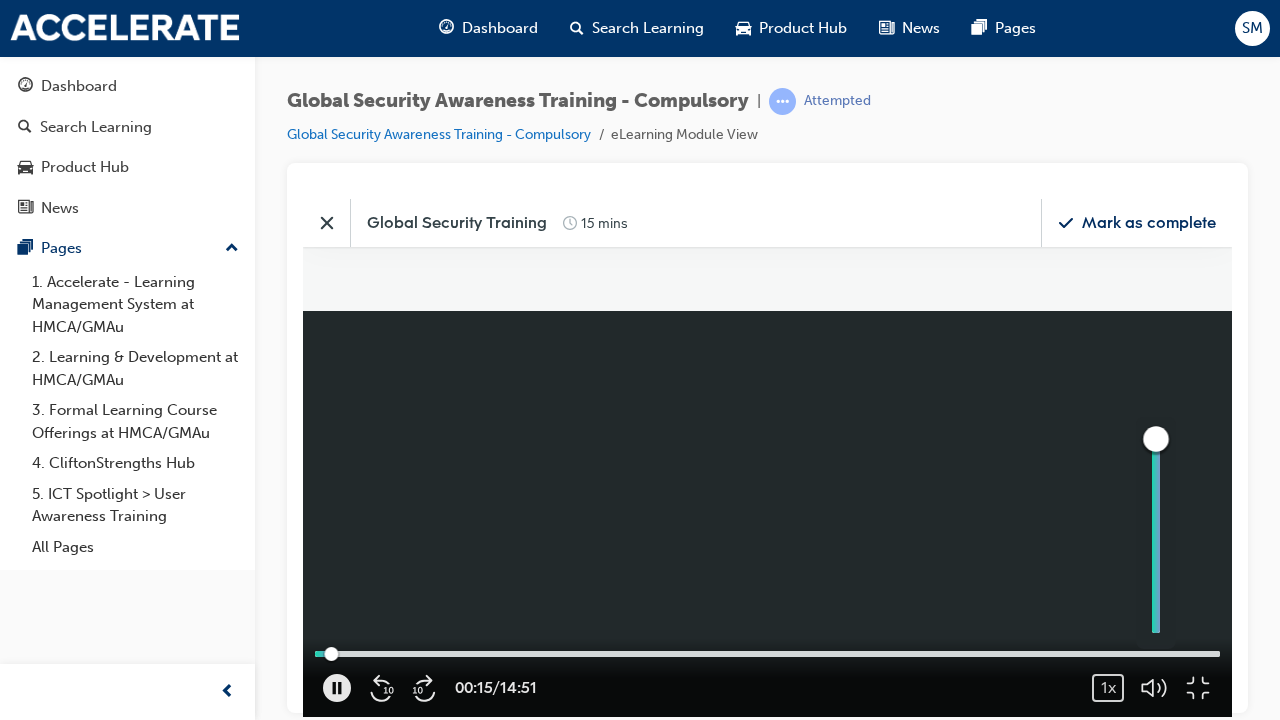 click at bounding box center (1156, 532) 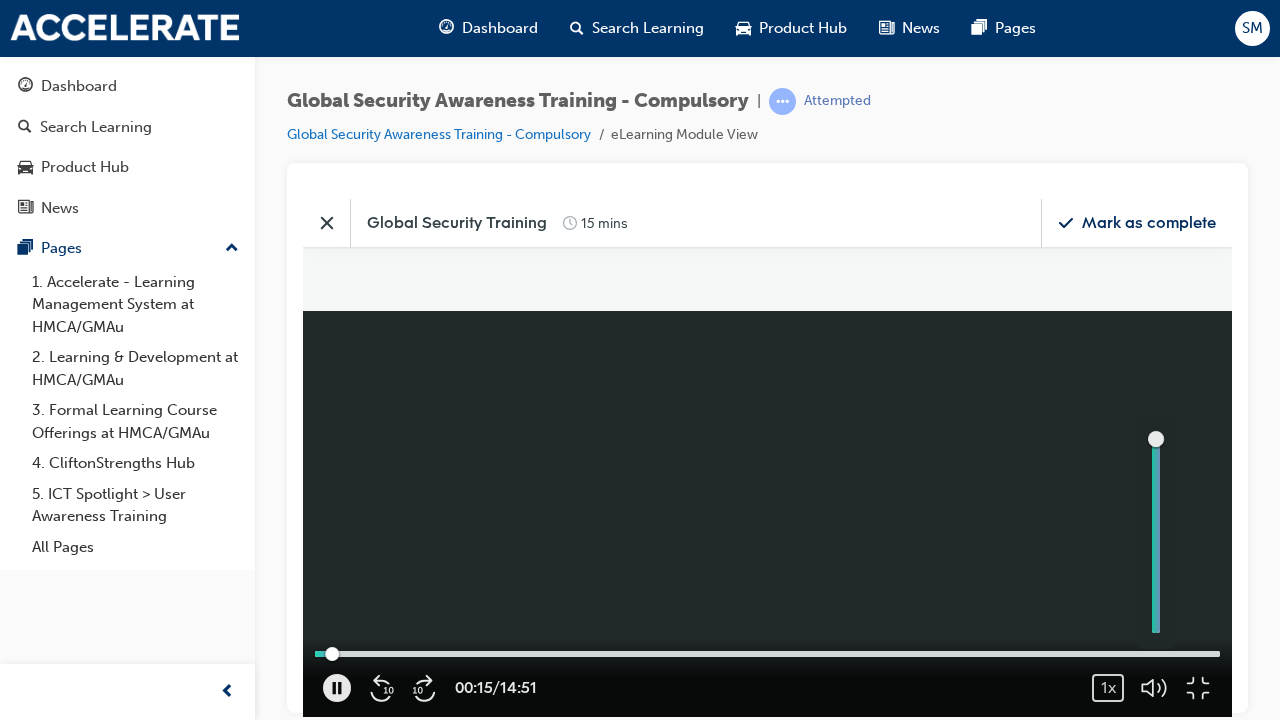 click at bounding box center (767, 457) 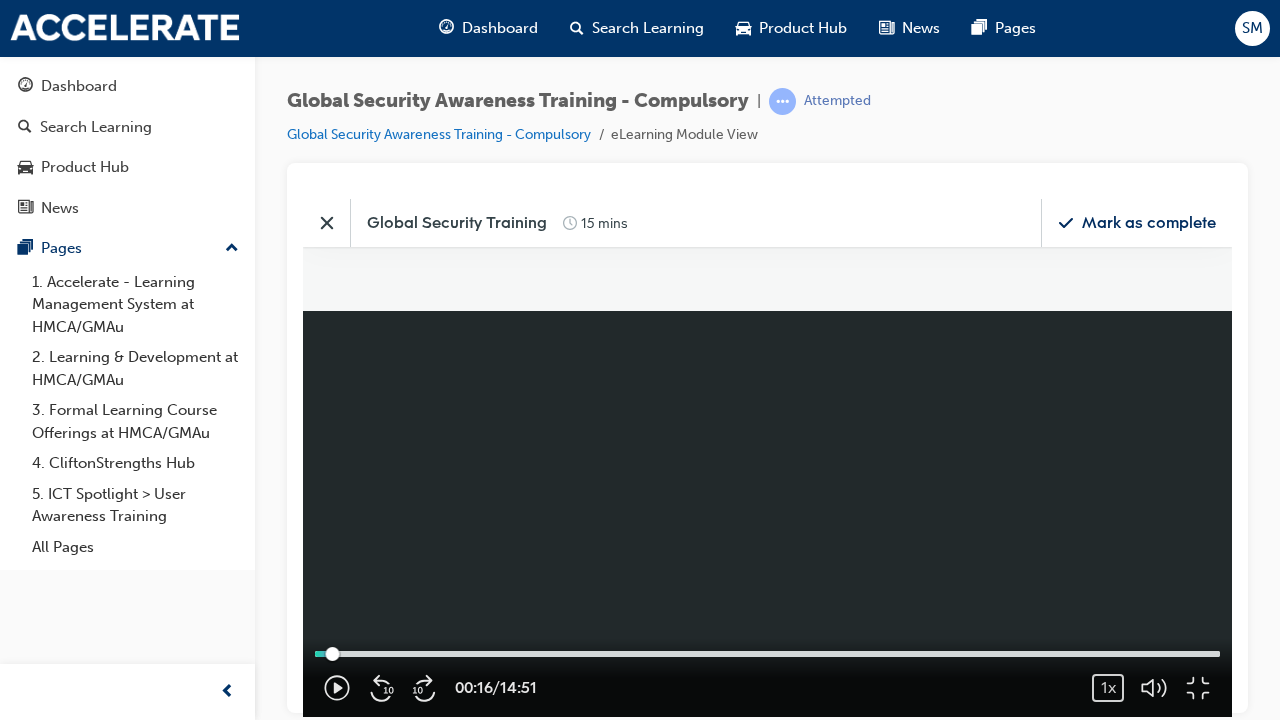 click at bounding box center [767, 457] 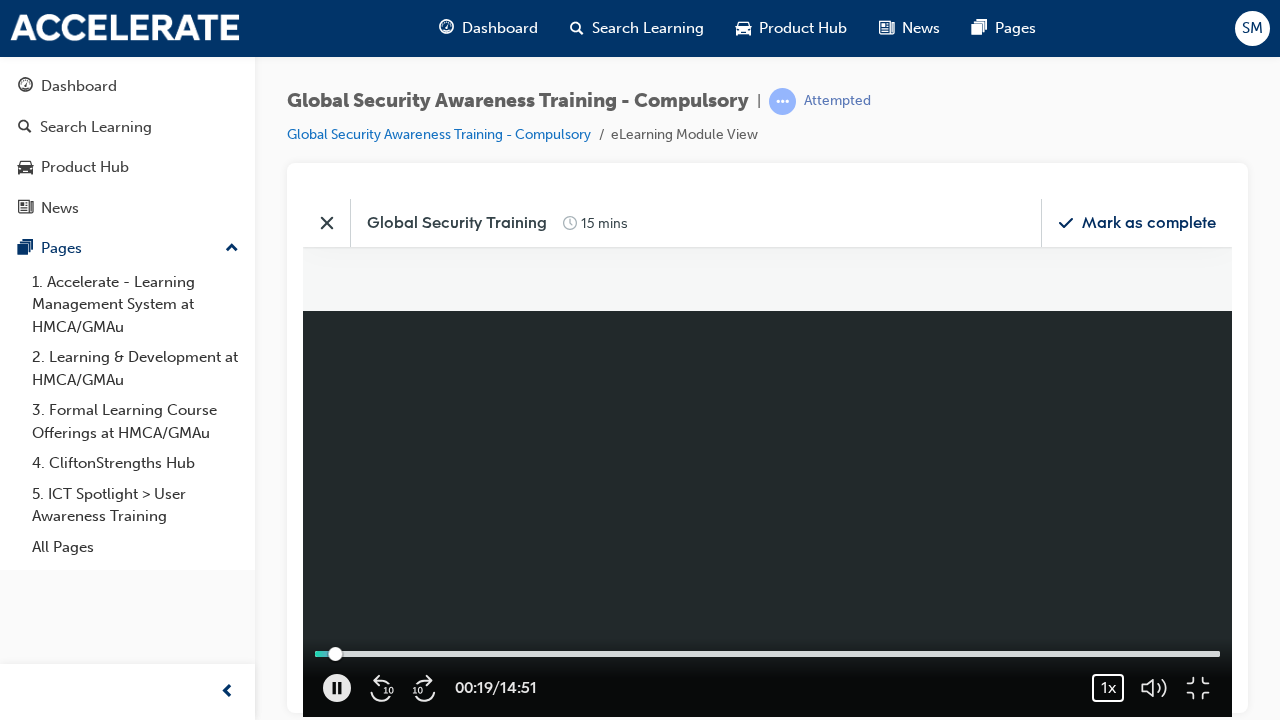 click on "1x" at bounding box center [1108, 687] 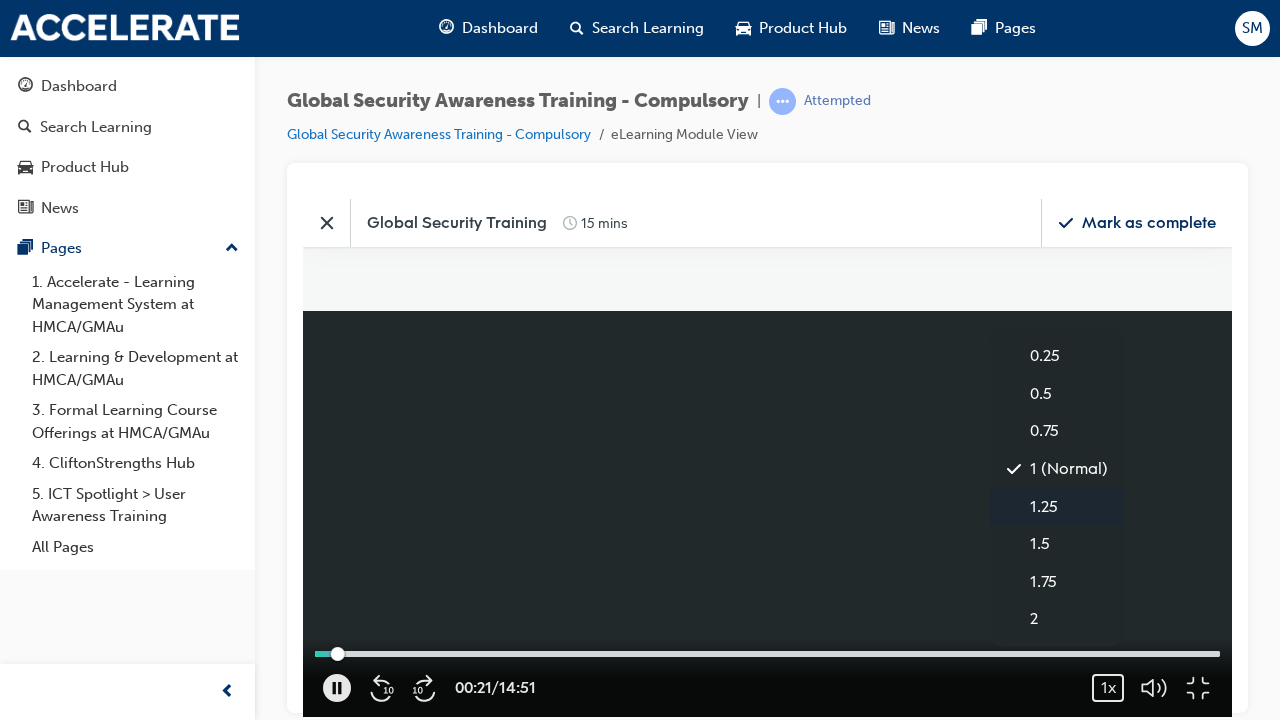 click on "1.25" at bounding box center (1057, 506) 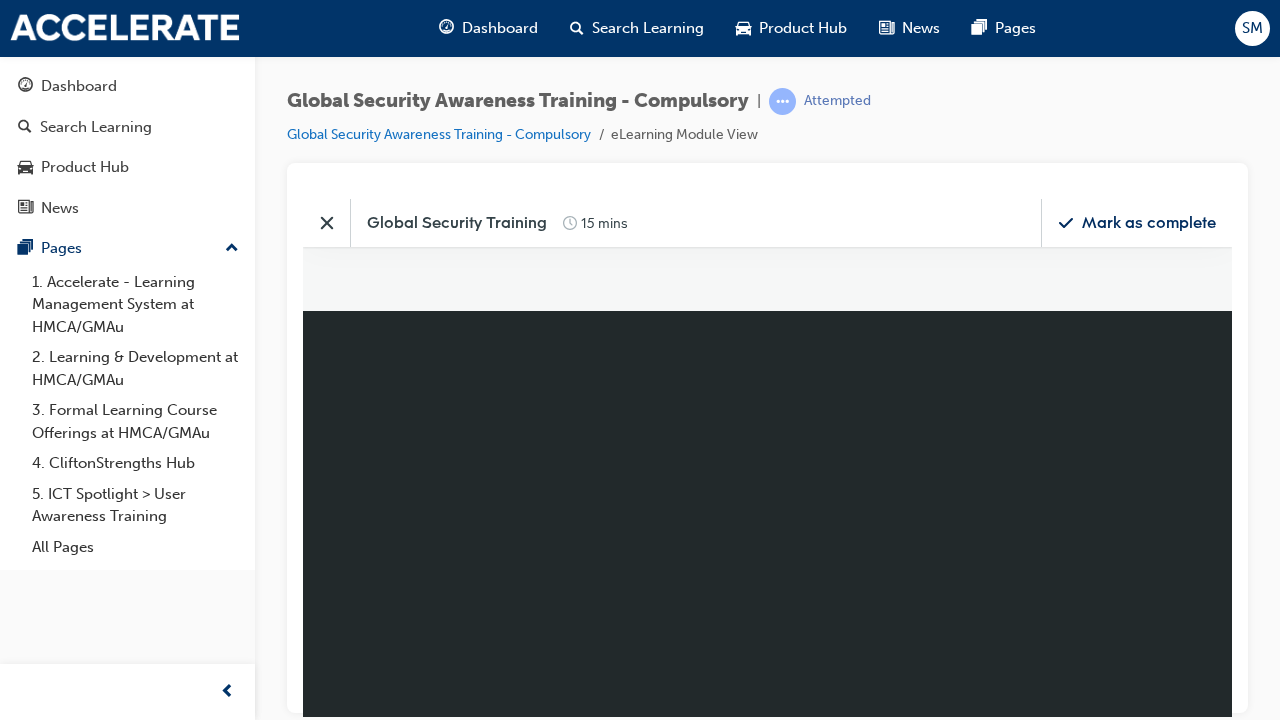 type 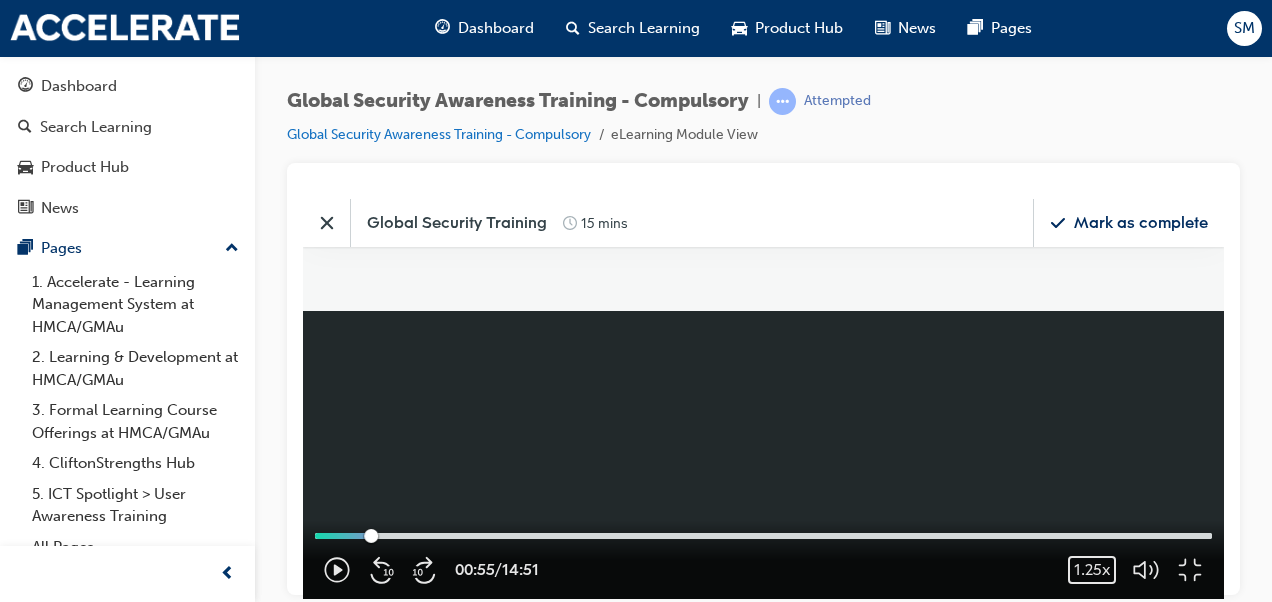 scroll, scrollTop: 9, scrollLeft: 9, axis: both 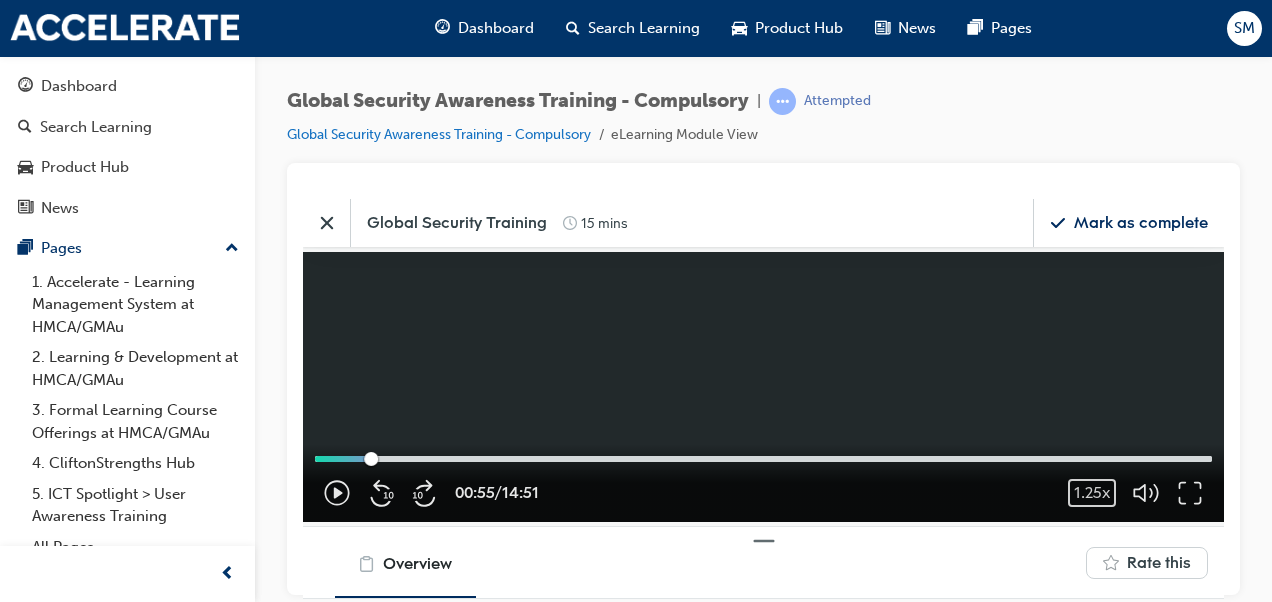 click at bounding box center (763, 386) 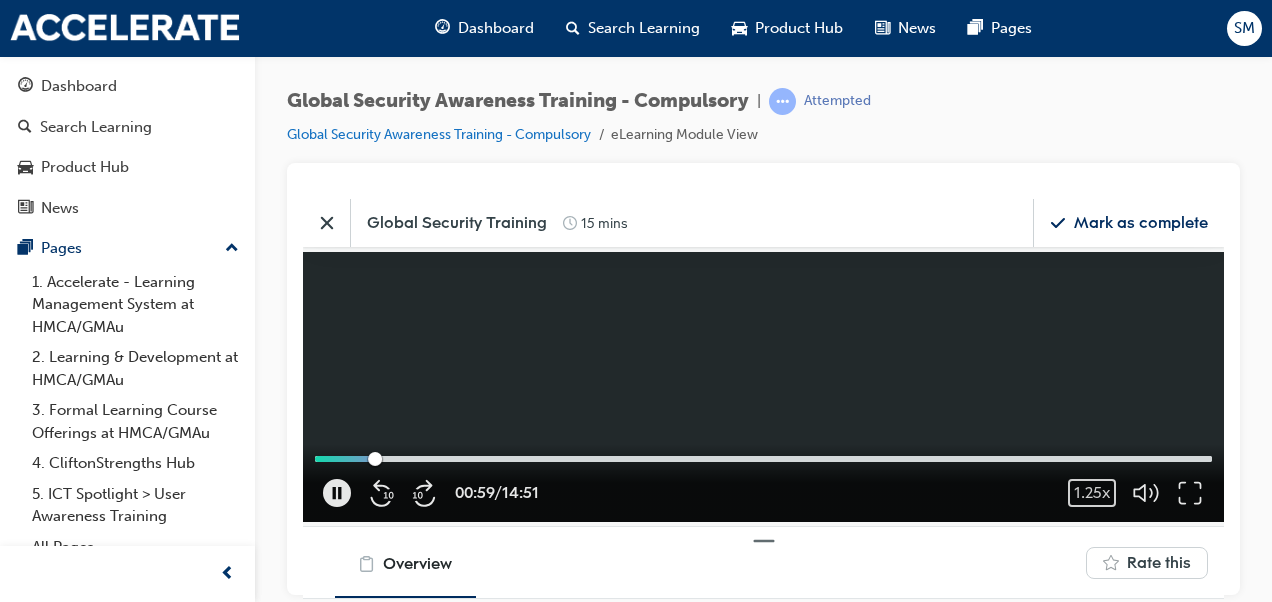 click at bounding box center [763, 386] 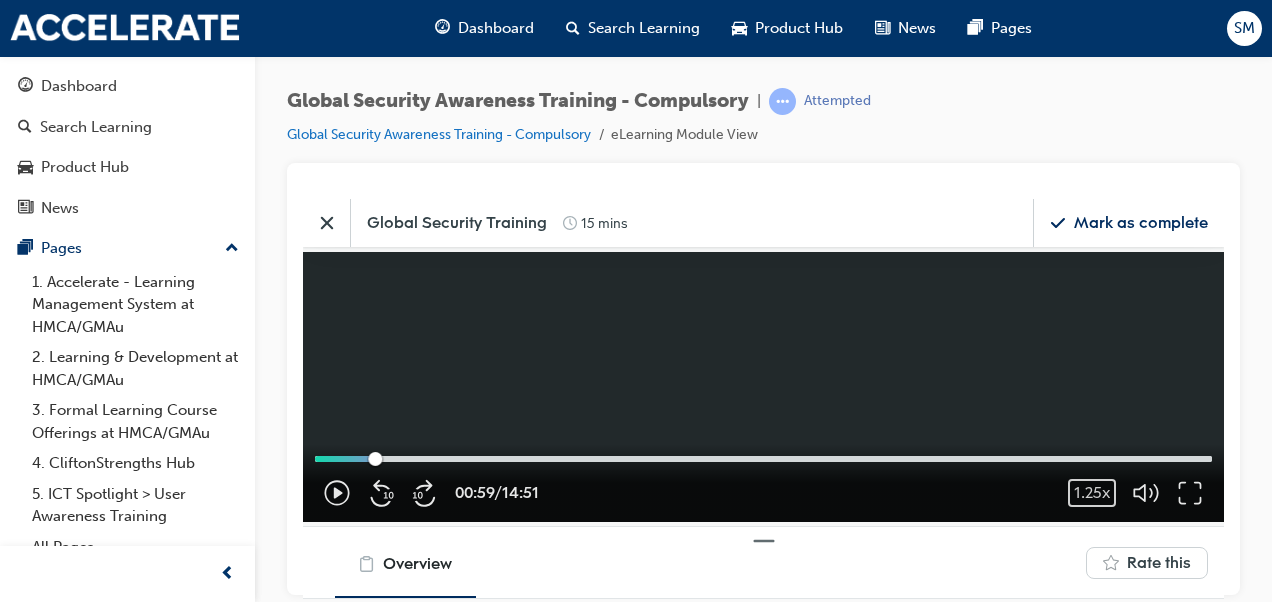 click at bounding box center [763, 386] 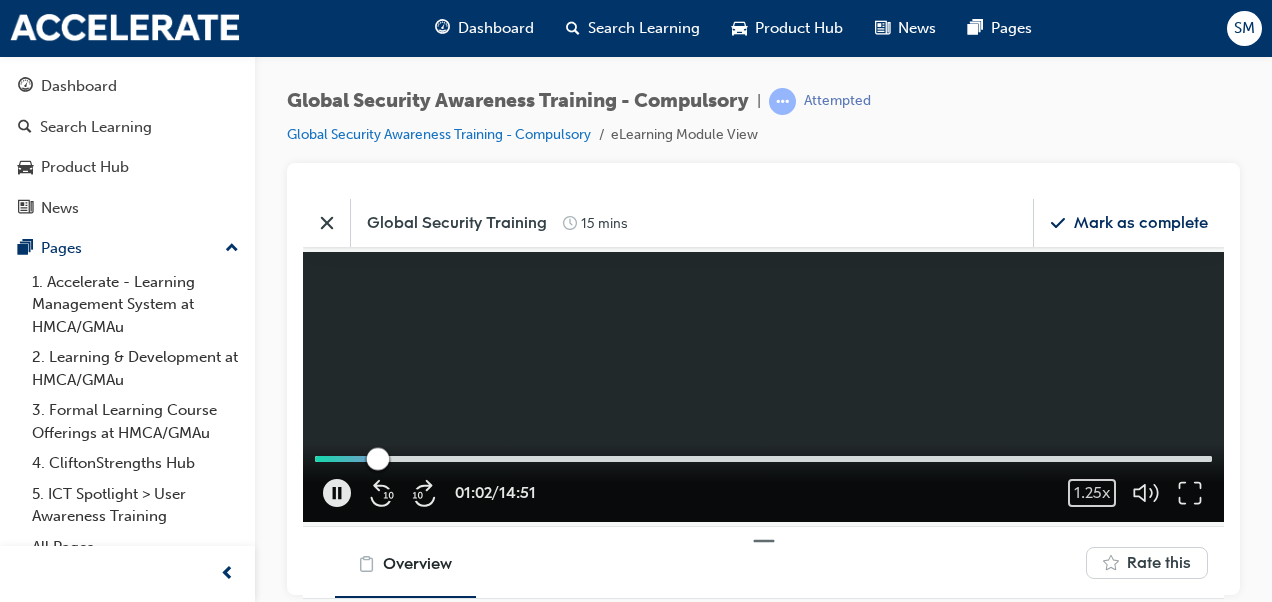 click at bounding box center [763, 458] 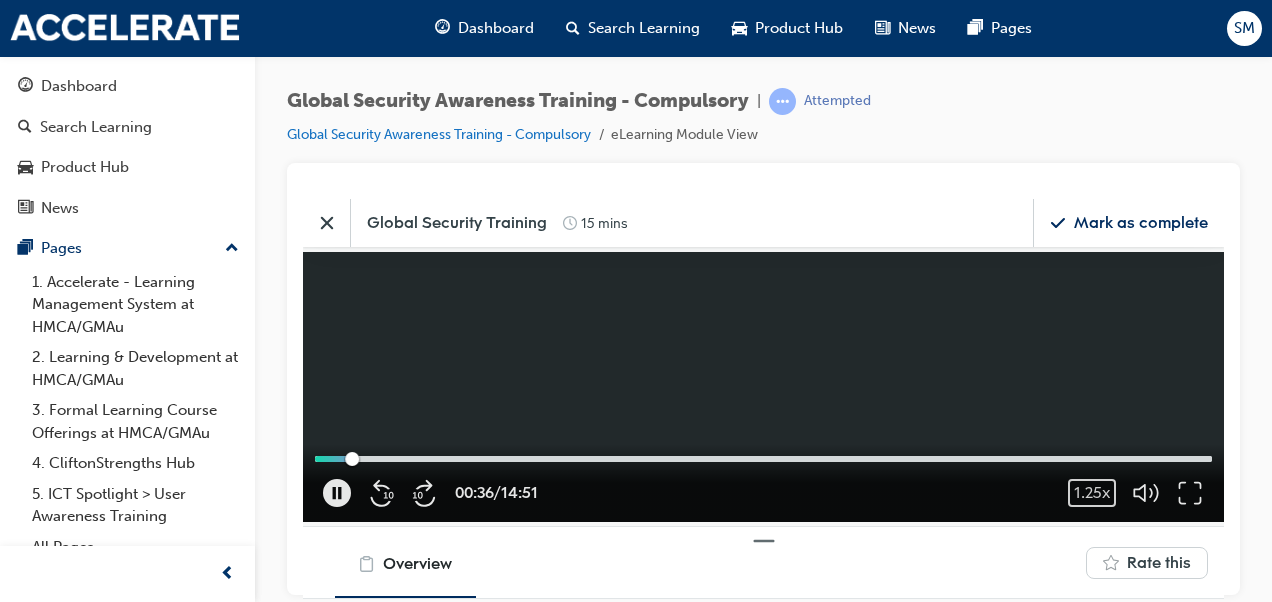 click at bounding box center (763, 386) 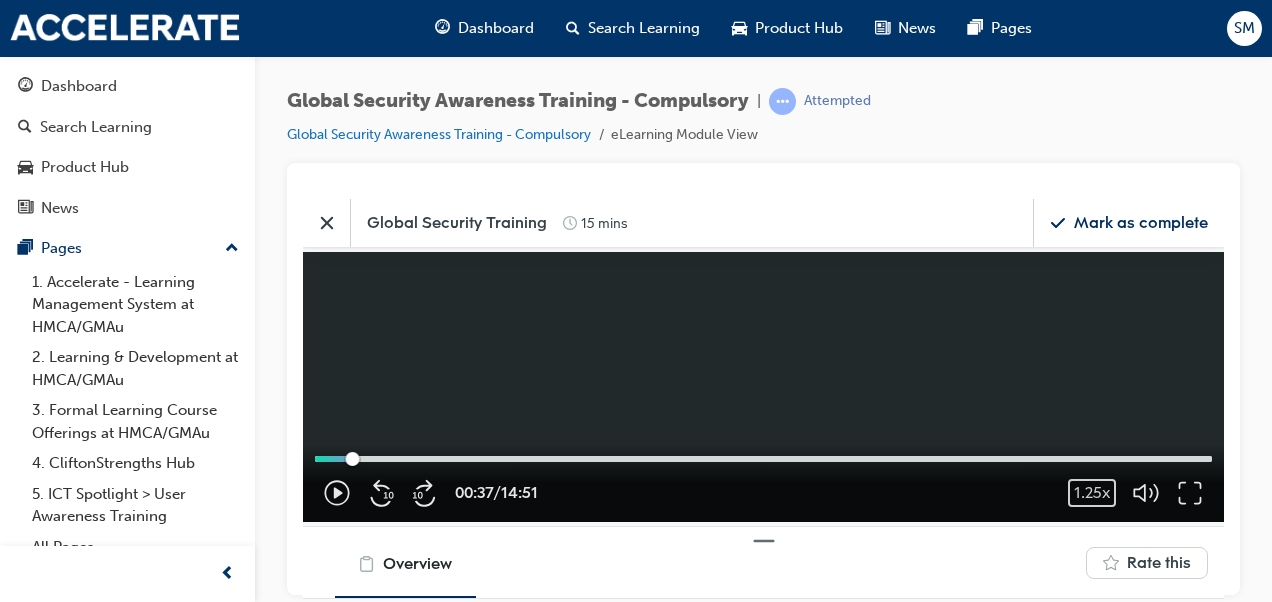 click at bounding box center (763, 386) 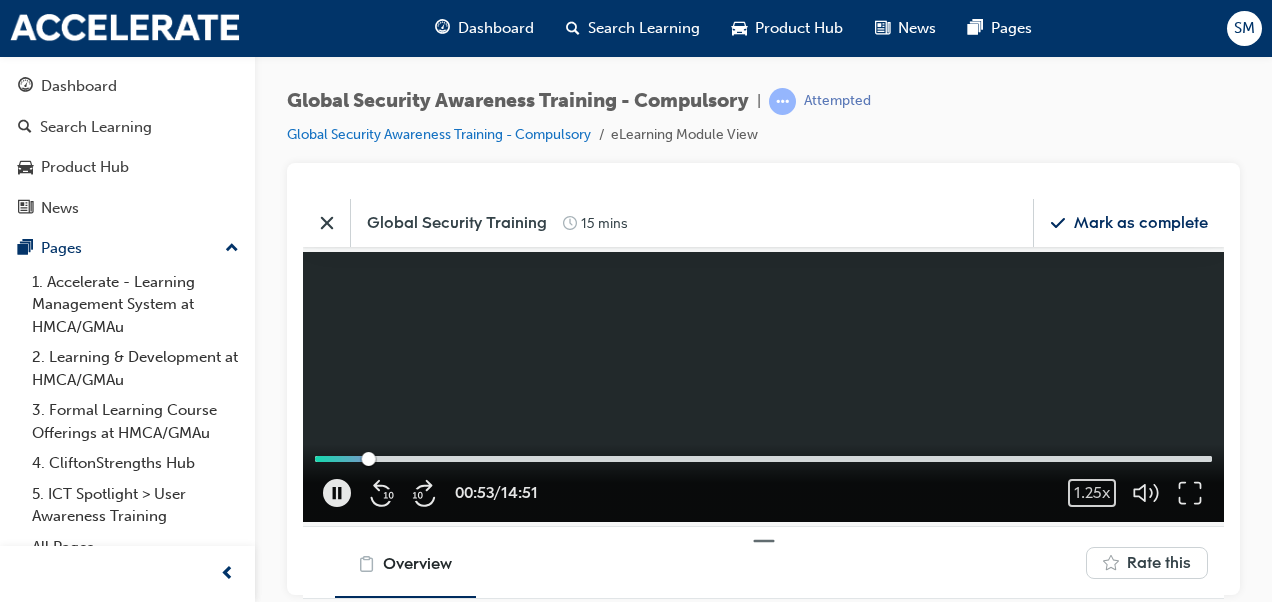 click at bounding box center [763, 386] 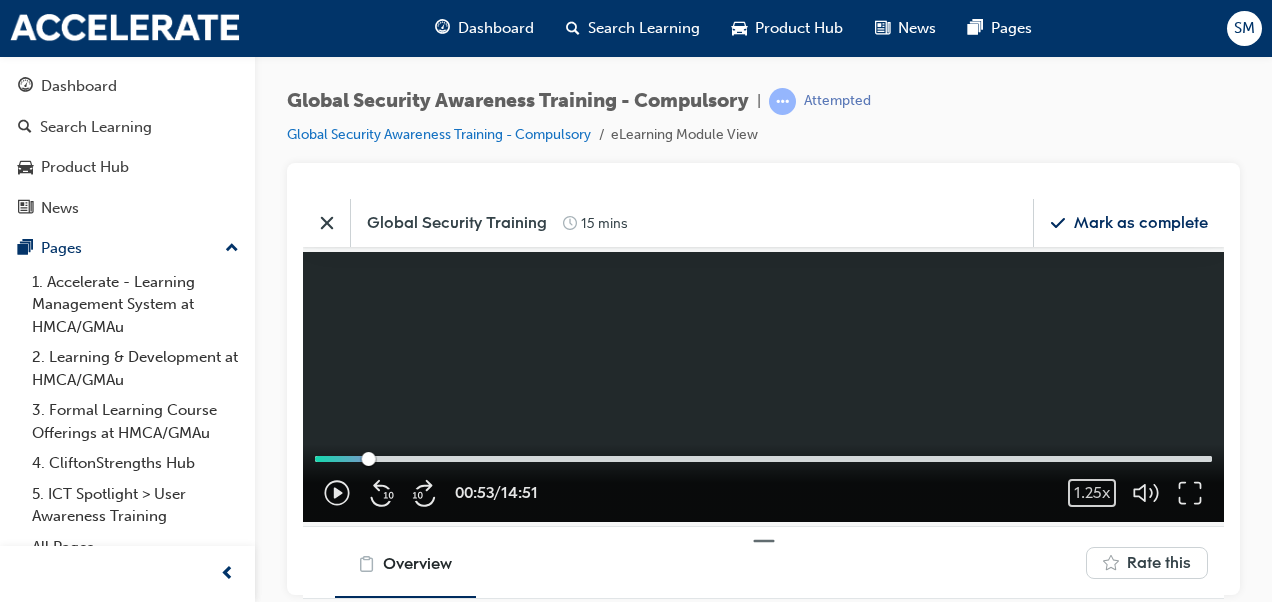 click at bounding box center [763, 386] 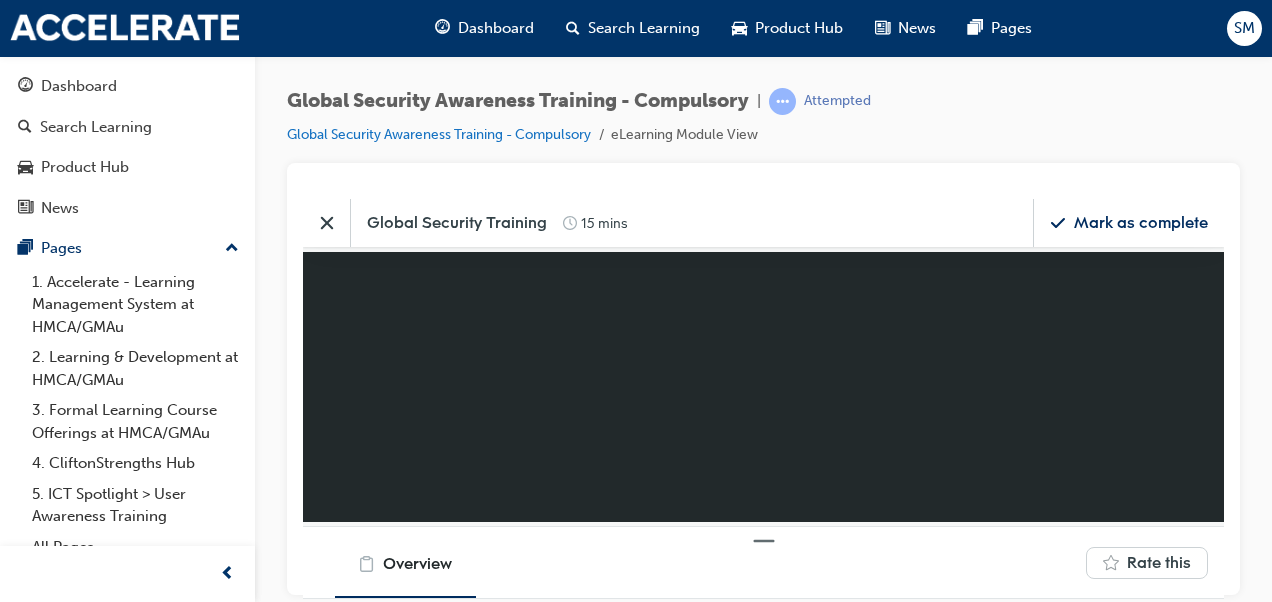 click at bounding box center [763, 386] 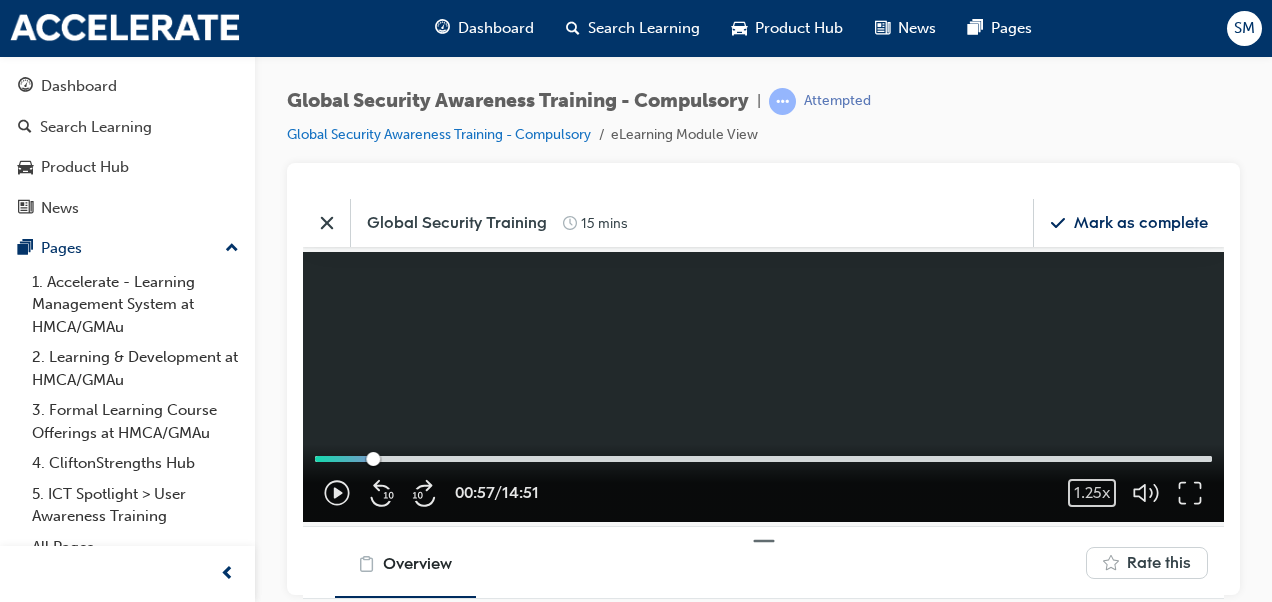 click at bounding box center [763, 386] 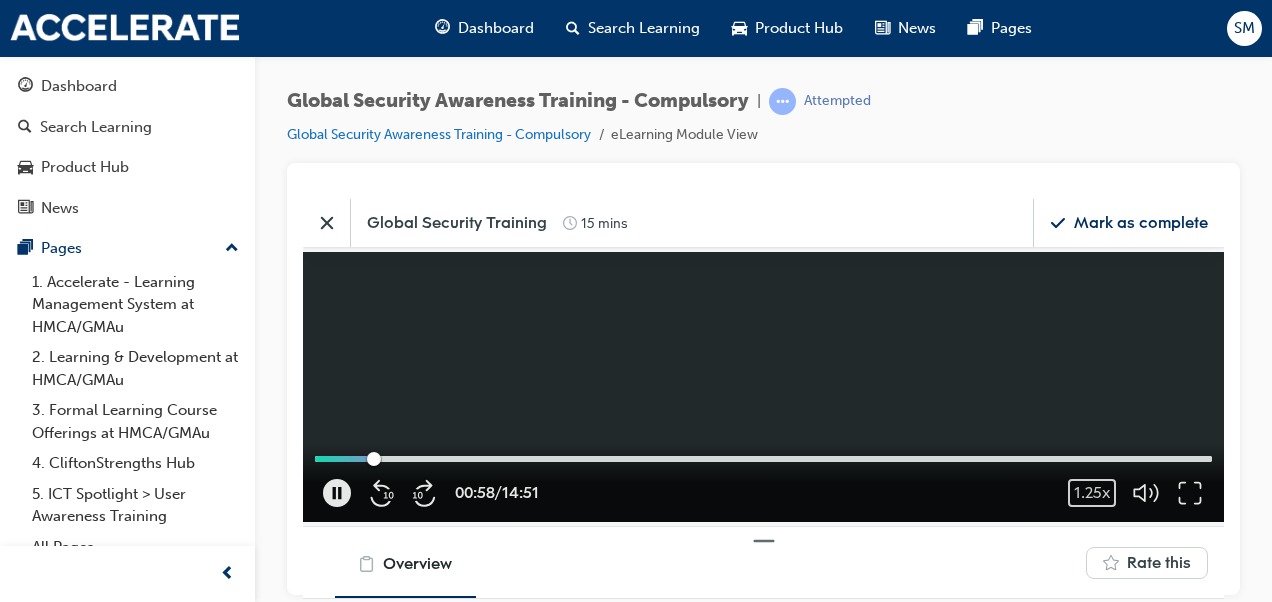 click at bounding box center [763, 386] 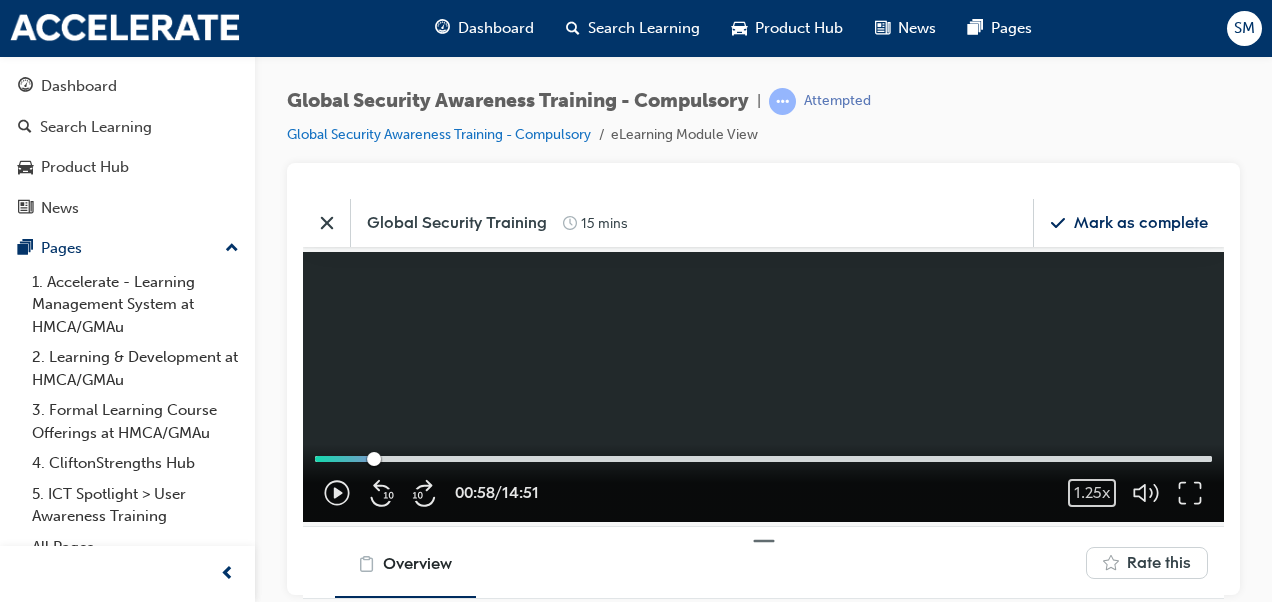 click at bounding box center (763, 386) 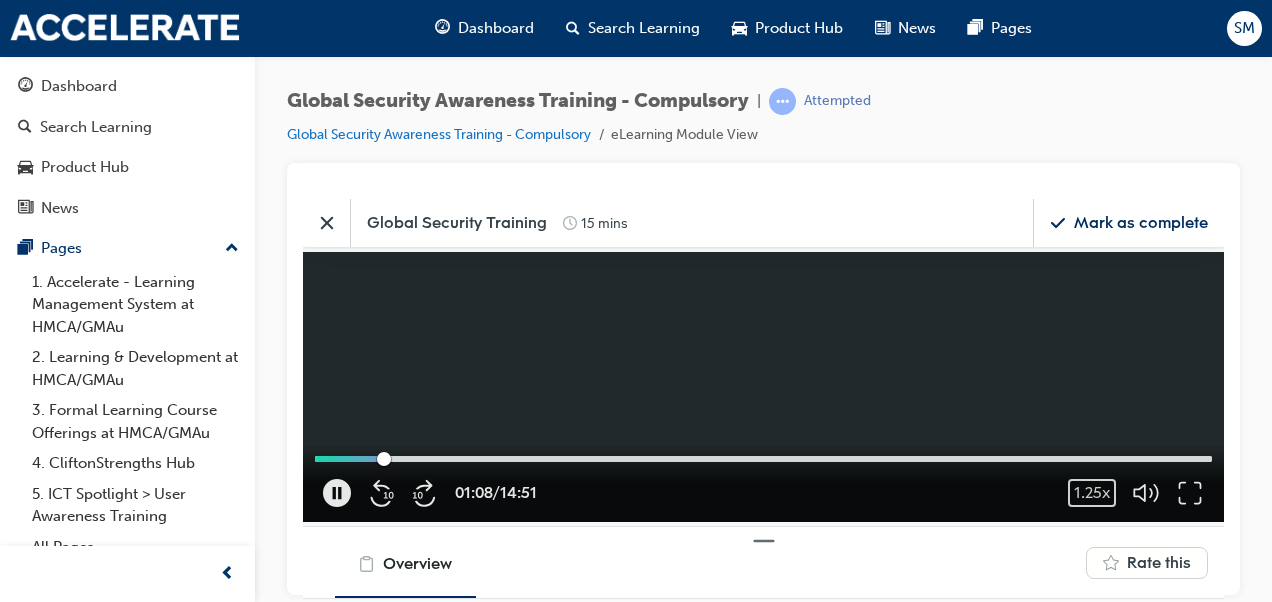 click at bounding box center [763, 386] 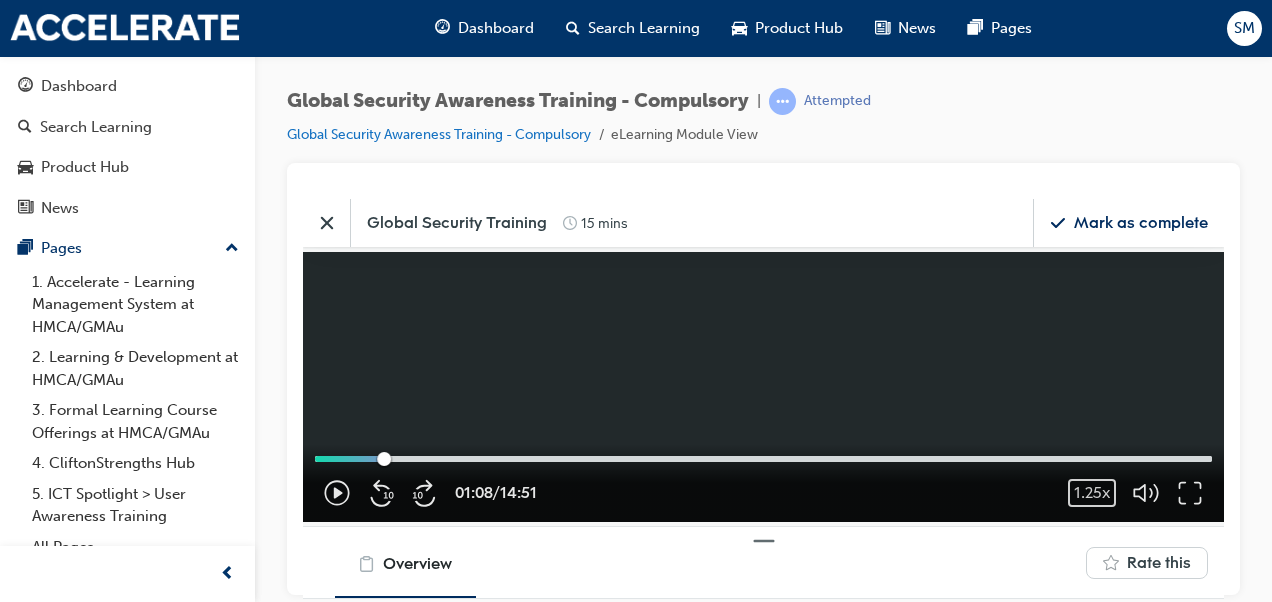 click at bounding box center [763, 386] 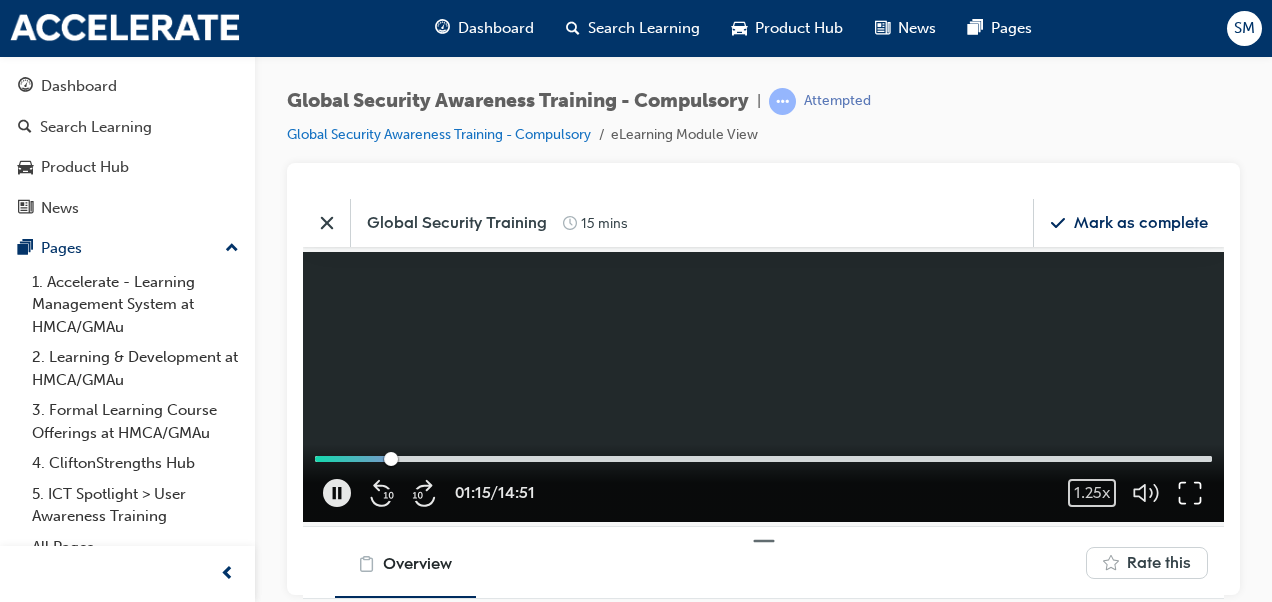 click 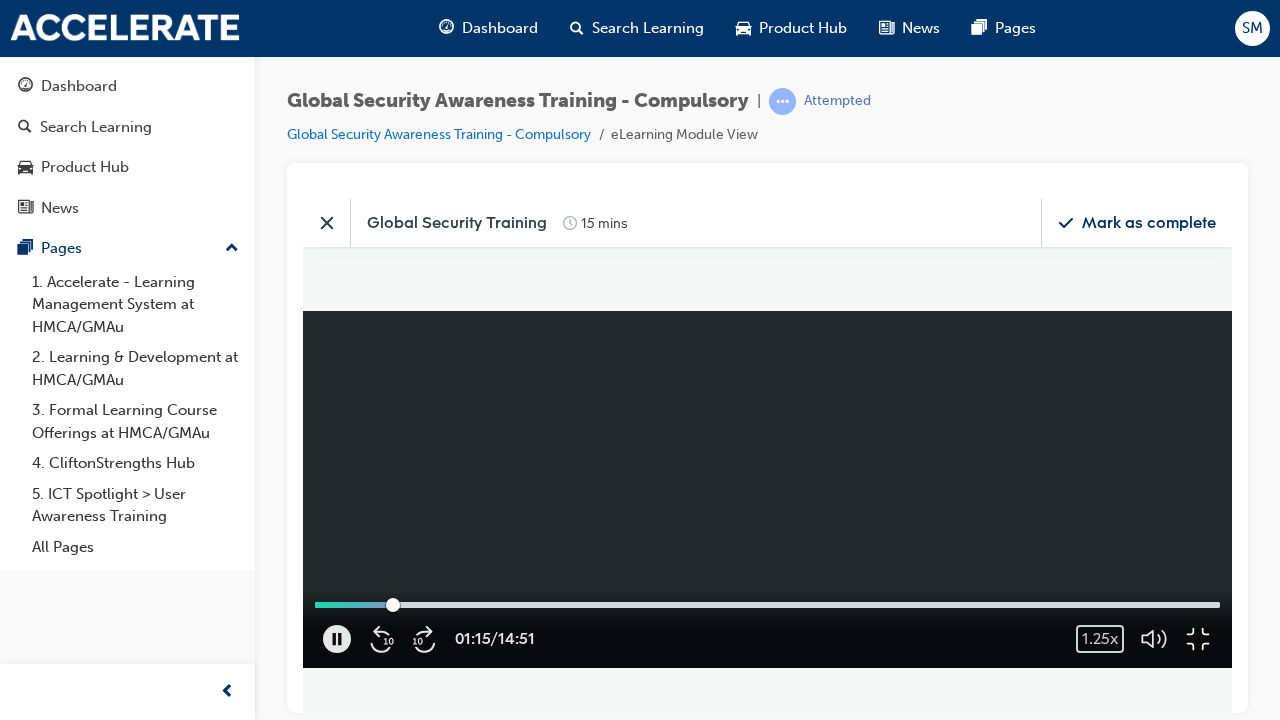 scroll, scrollTop: 9, scrollLeft: 10, axis: both 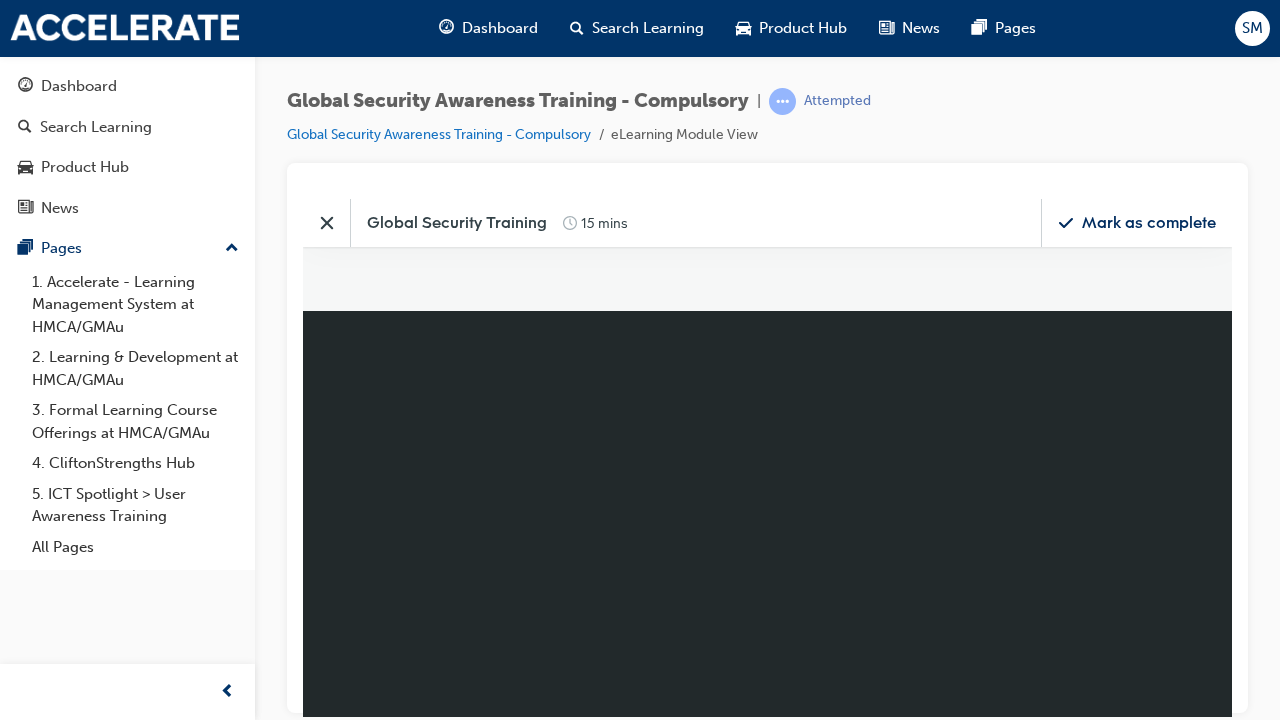 type 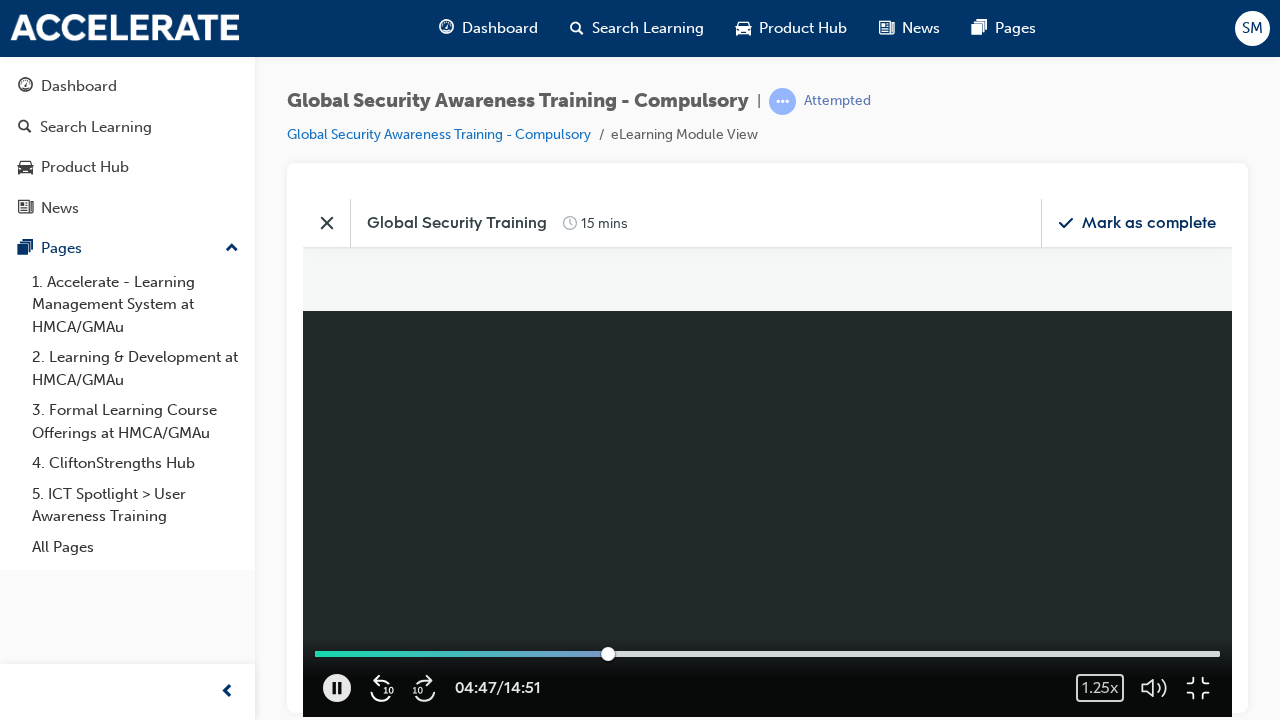 click 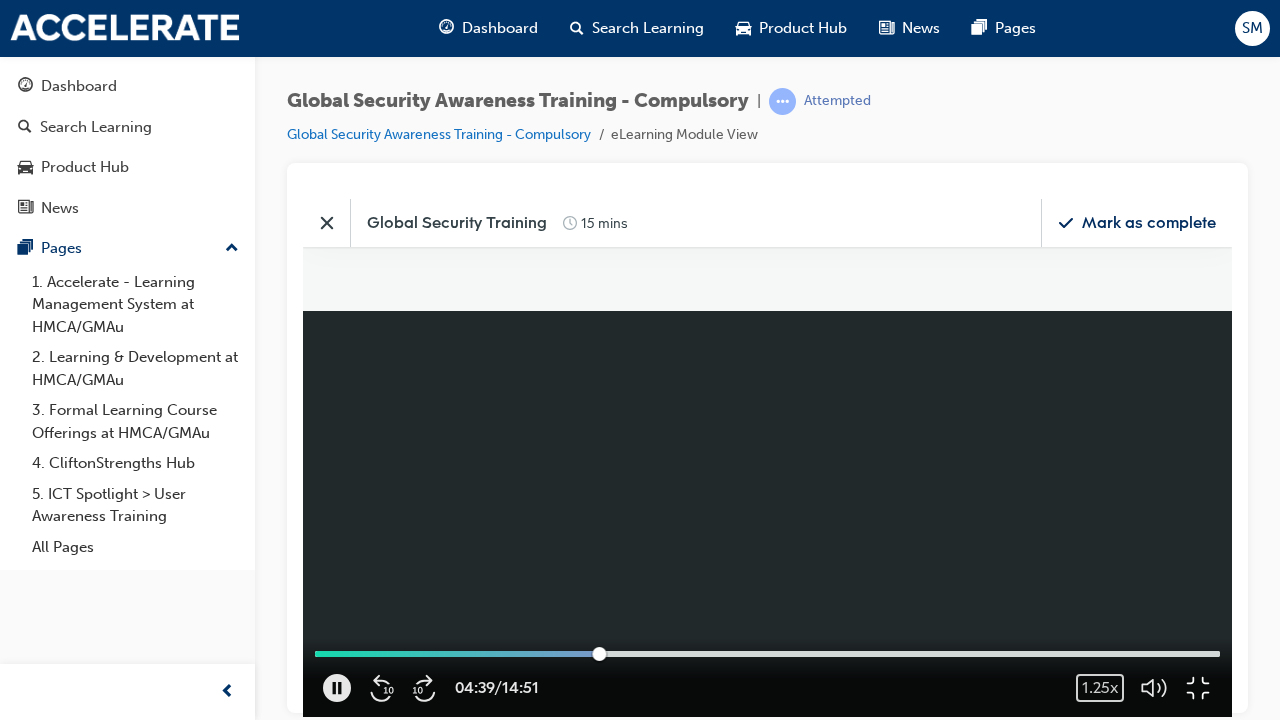 click at bounding box center (767, 457) 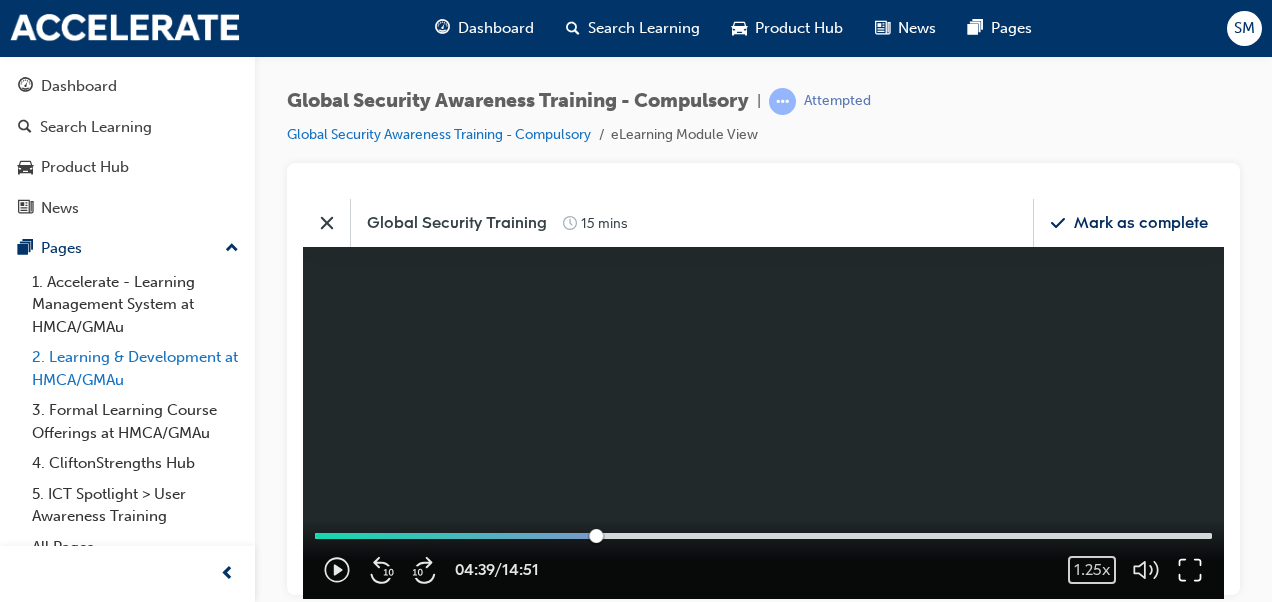 scroll, scrollTop: 9, scrollLeft: 9, axis: both 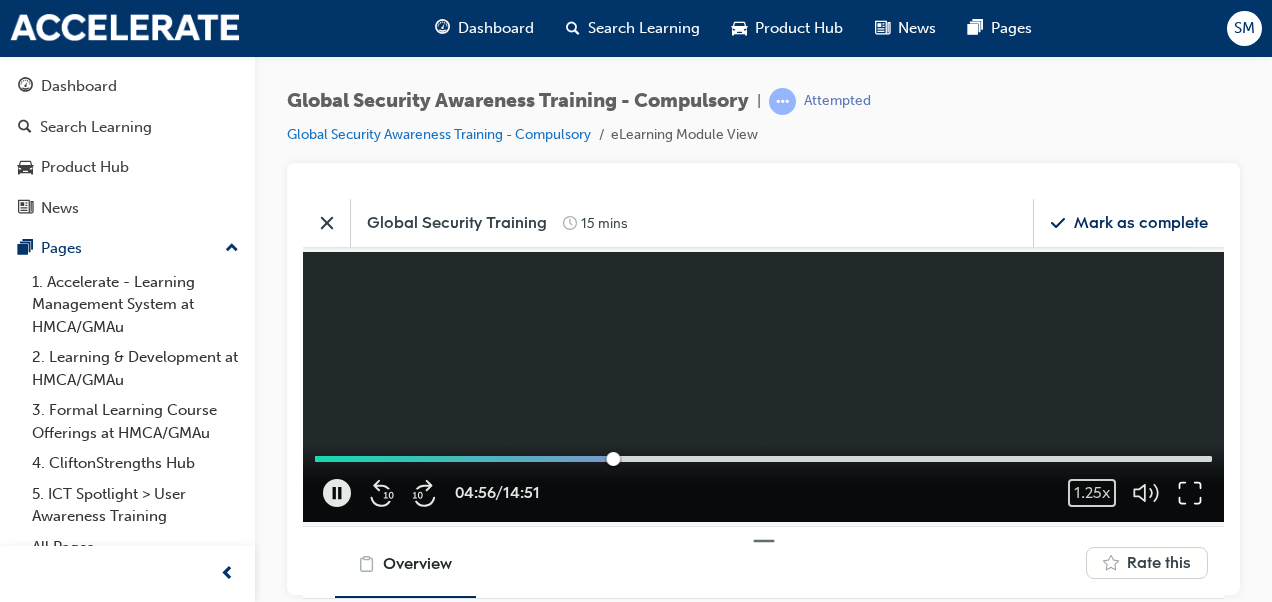 click 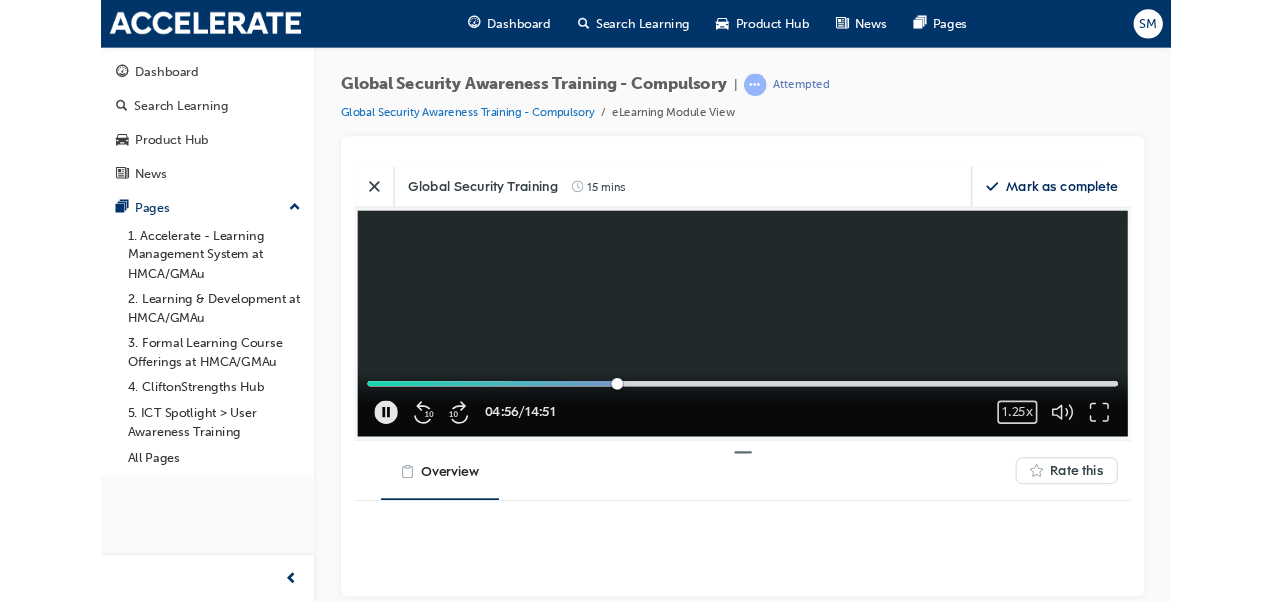 scroll, scrollTop: 9, scrollLeft: 10, axis: both 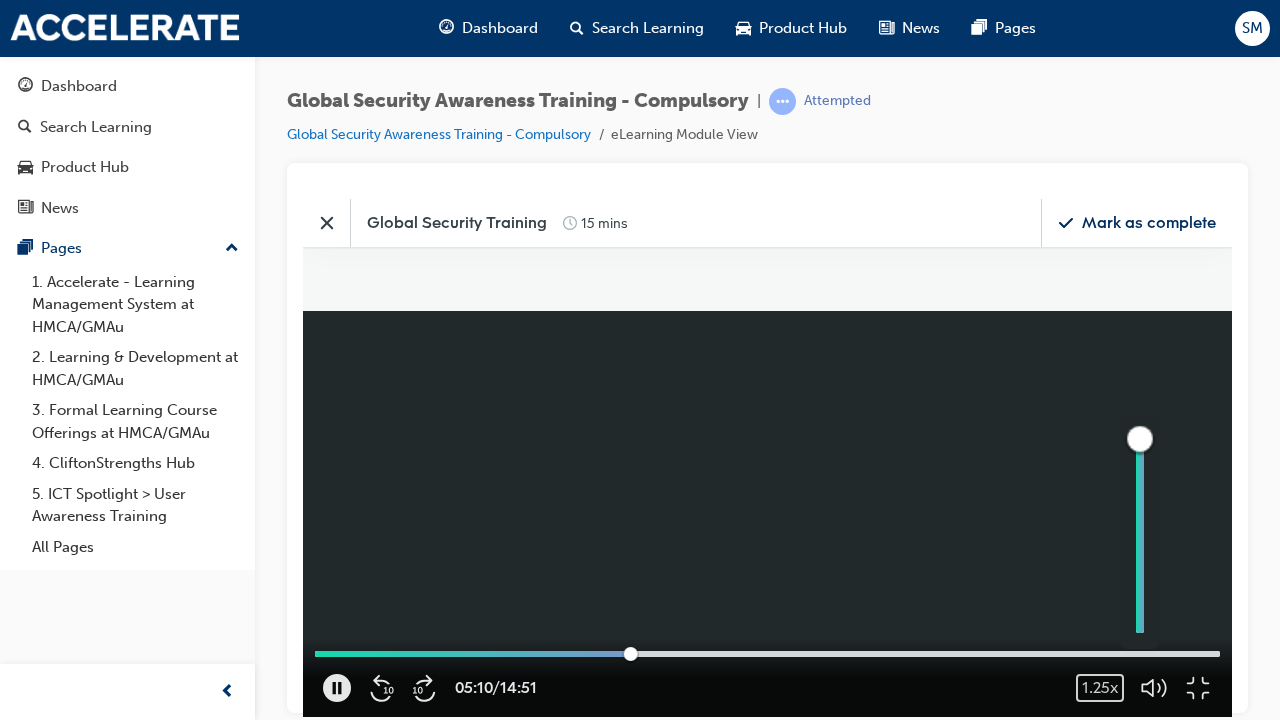 drag, startPoint x: 1495, startPoint y: 887, endPoint x: 1478, endPoint y: 772, distance: 116.24973 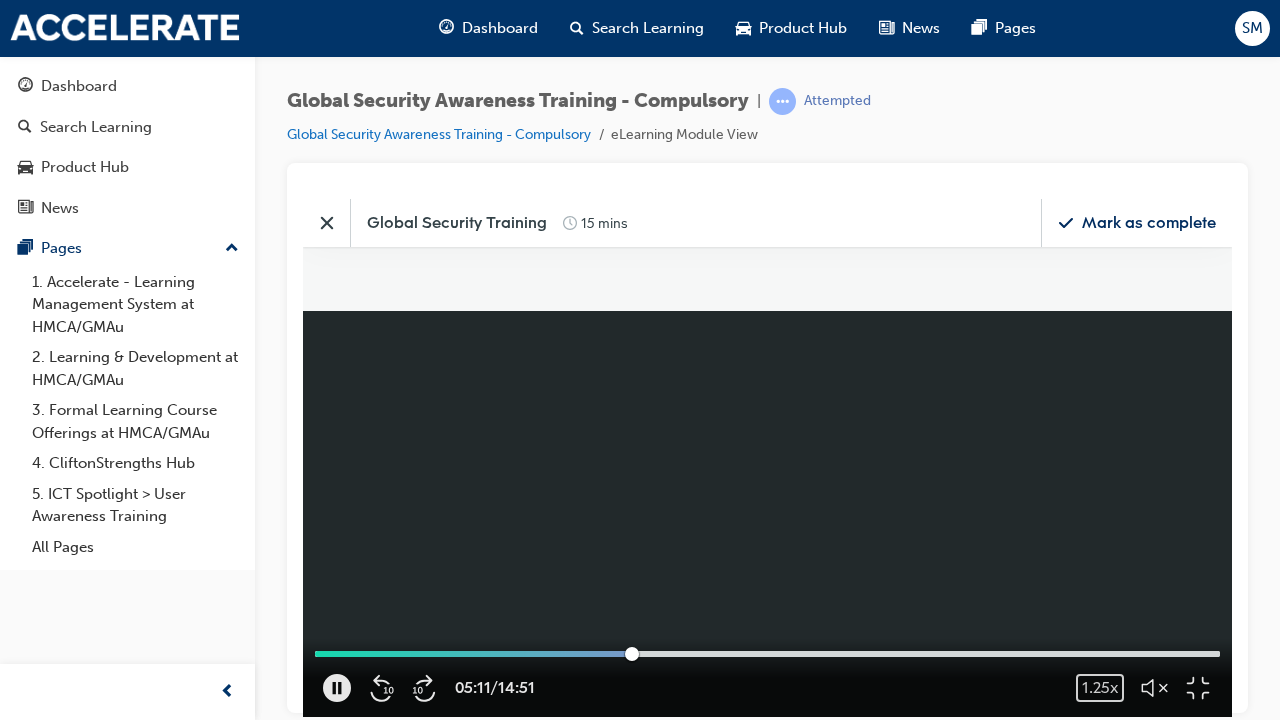 type 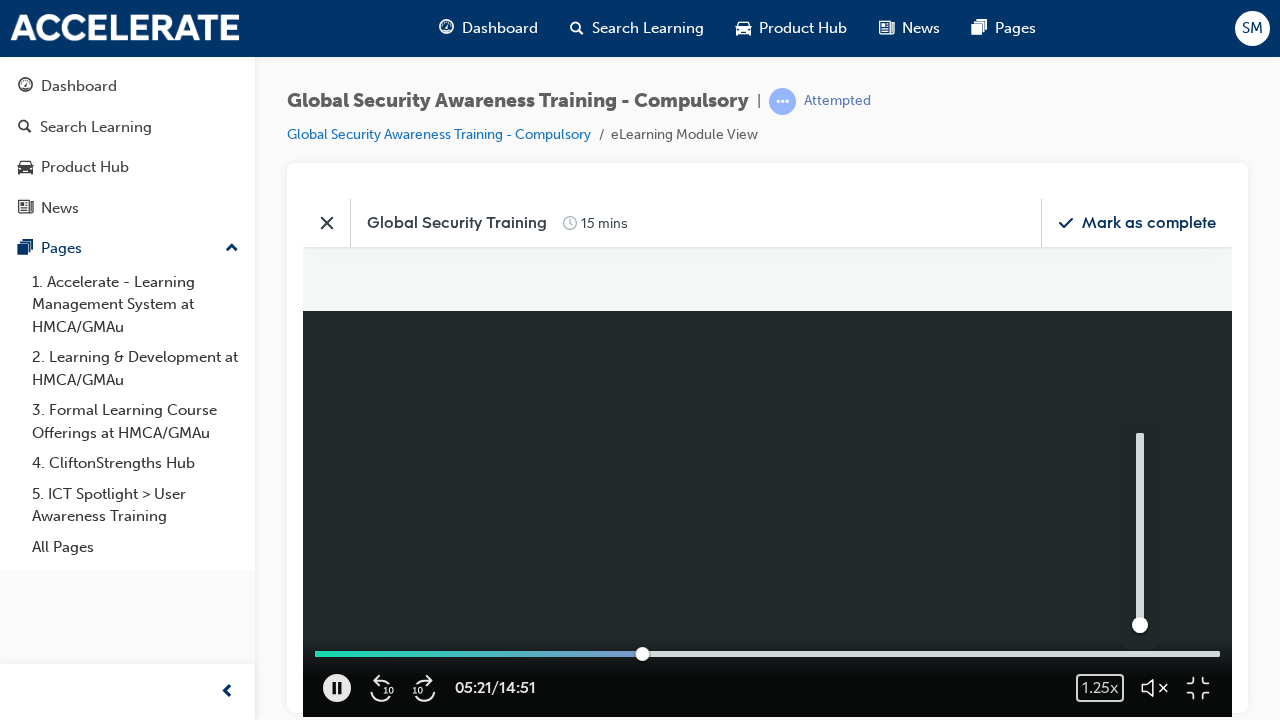 click 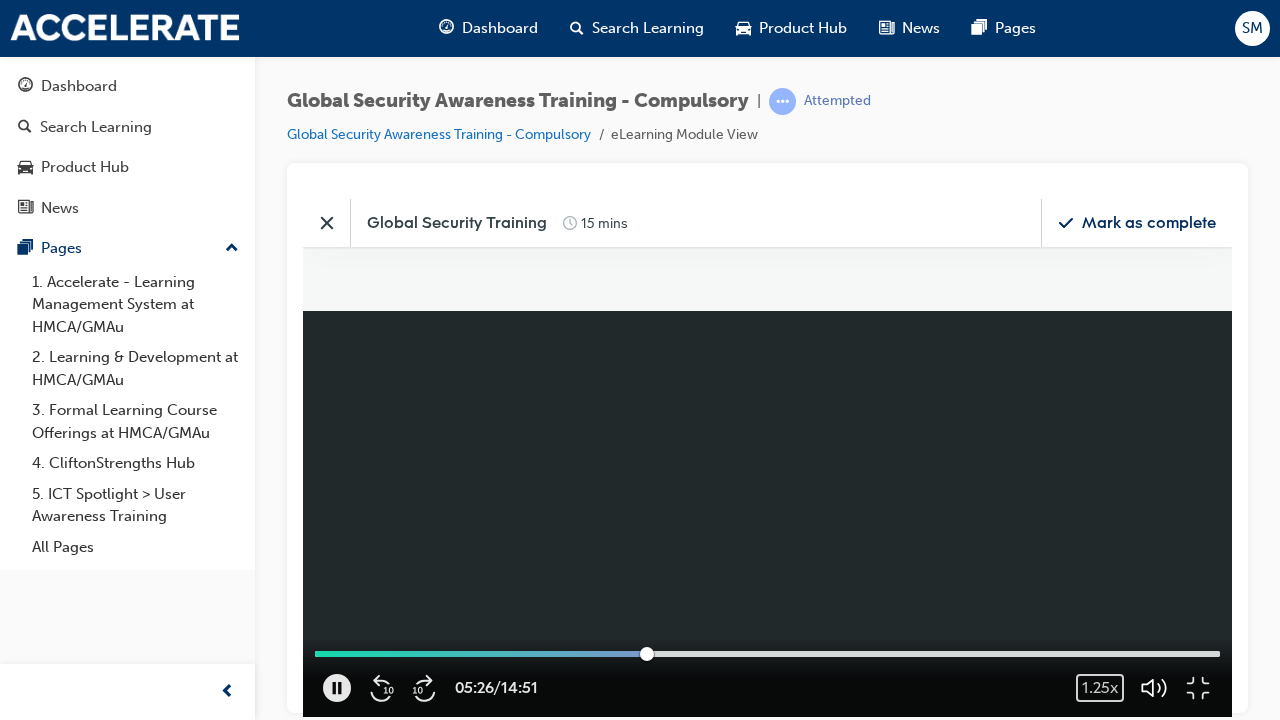 click at bounding box center (767, 457) 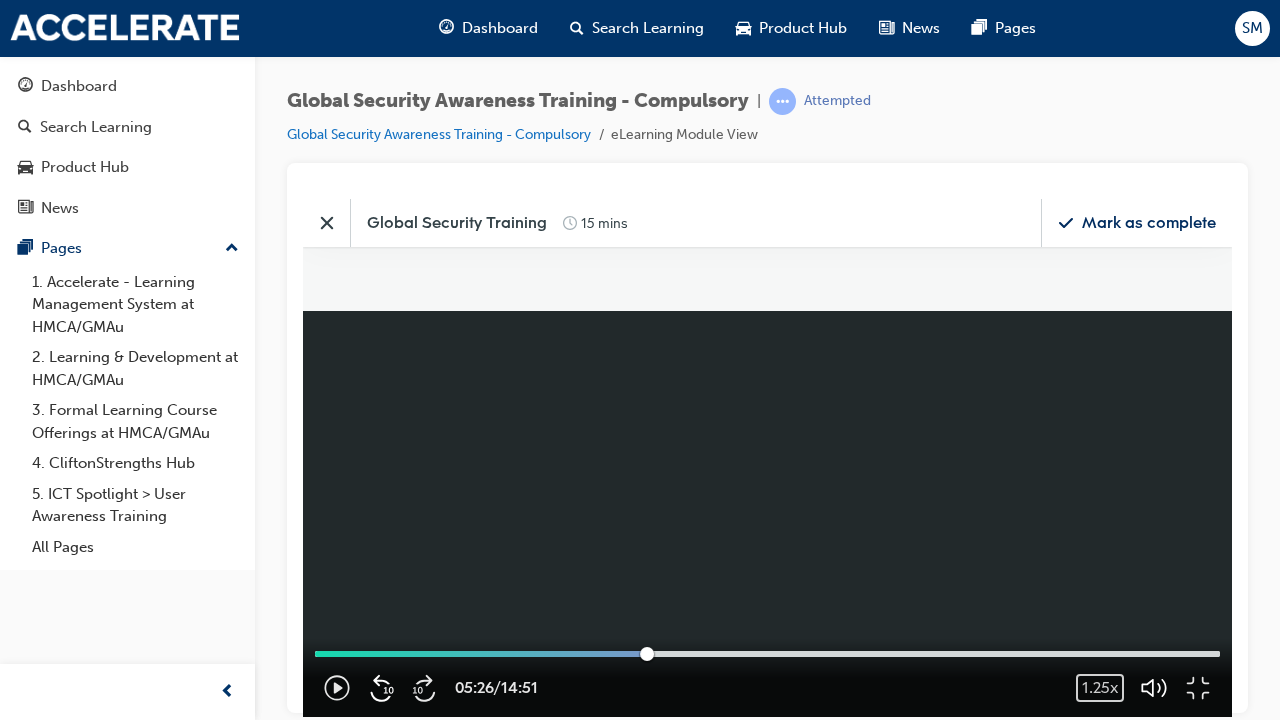 click 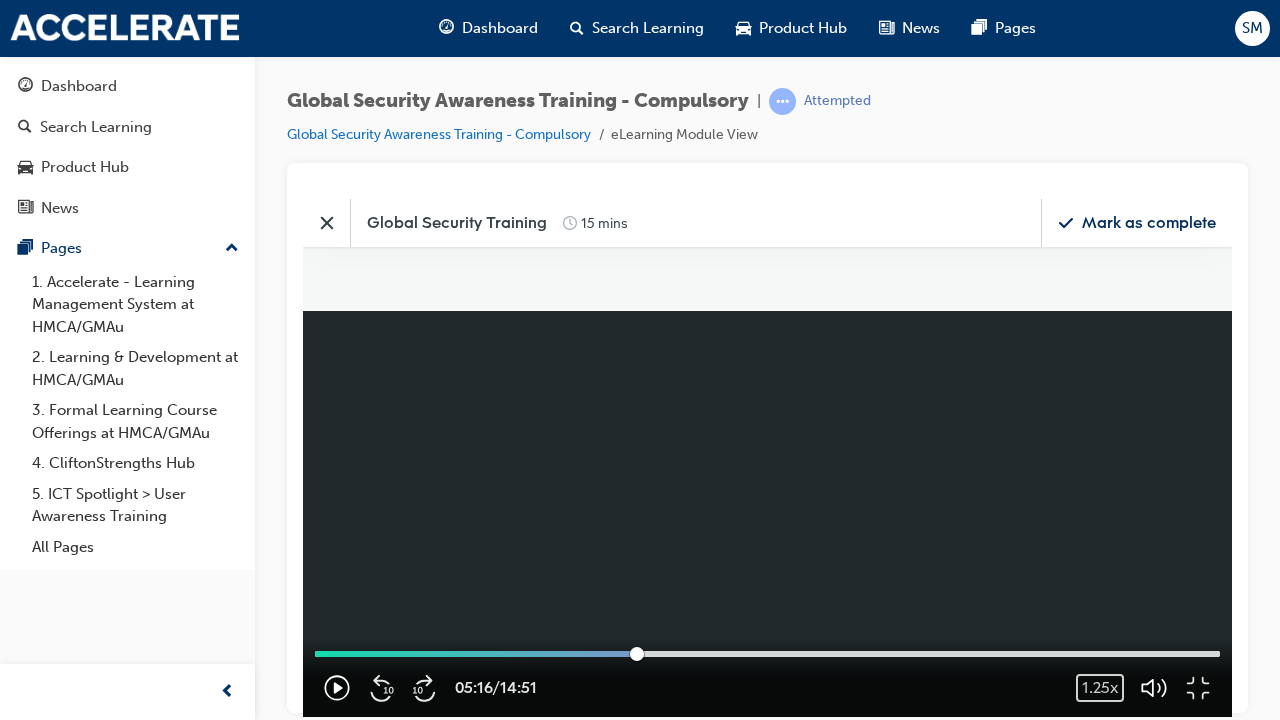 click 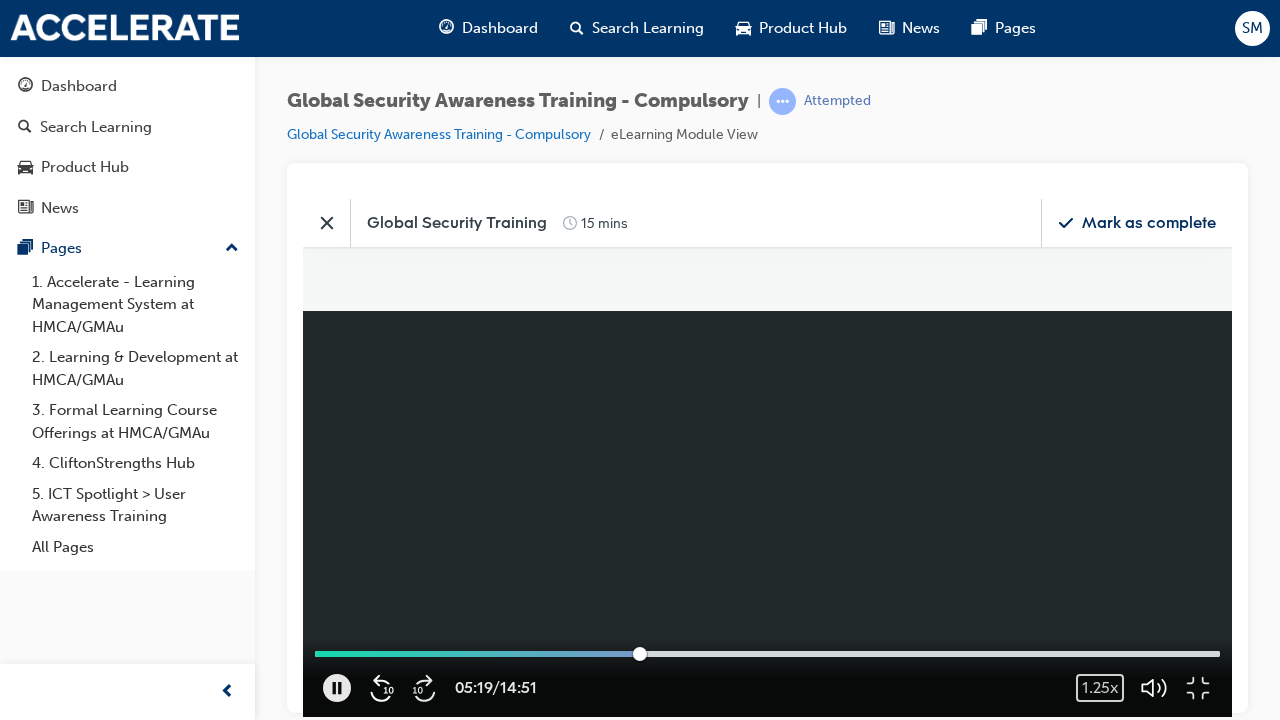 click 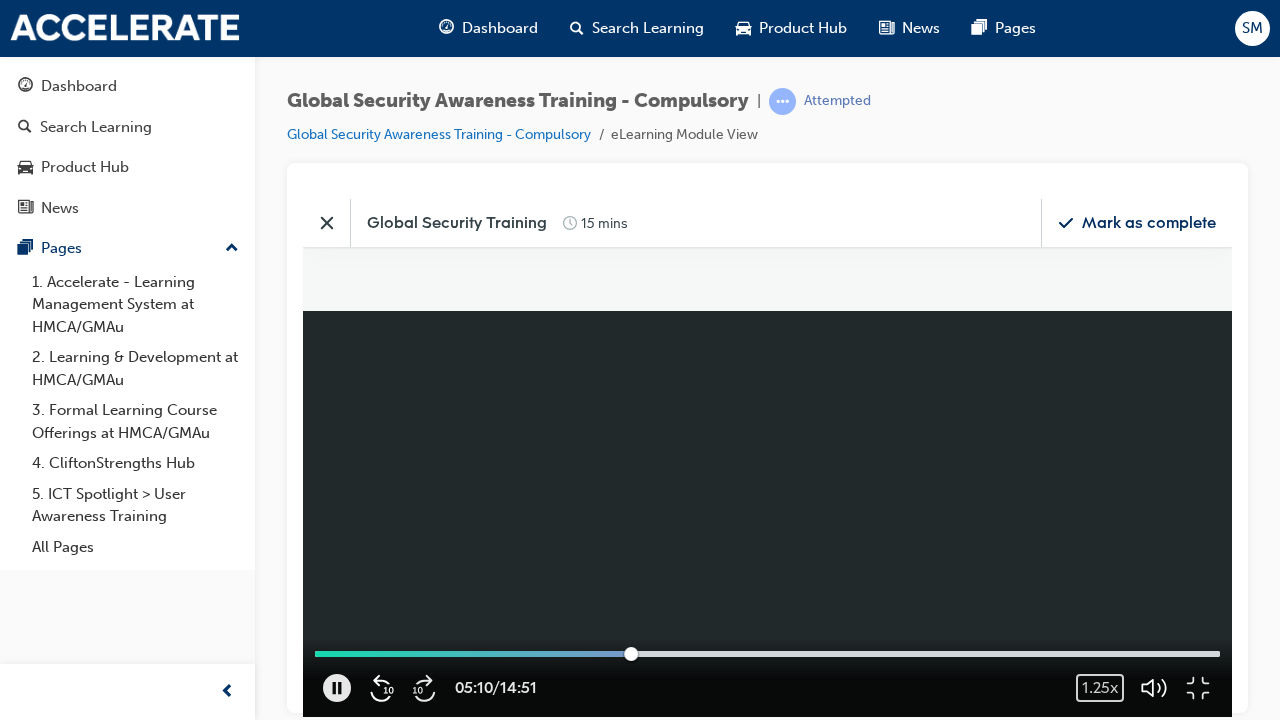 click 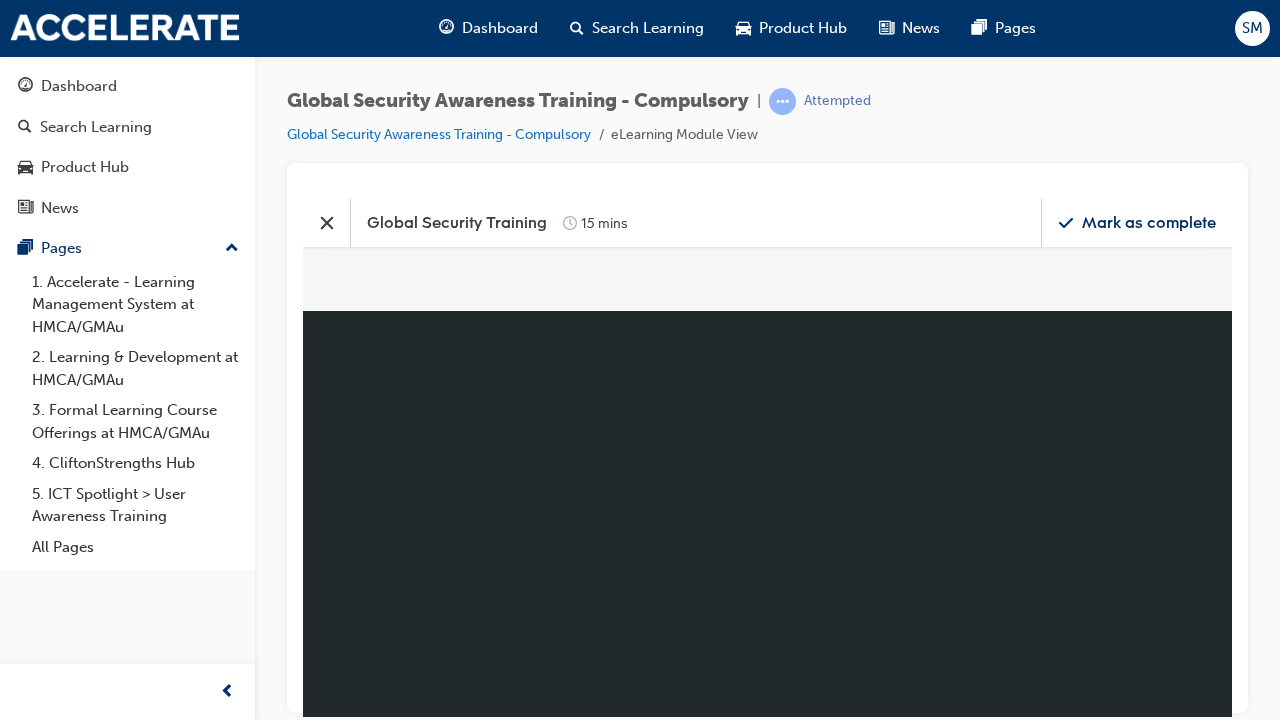 click at bounding box center (767, 457) 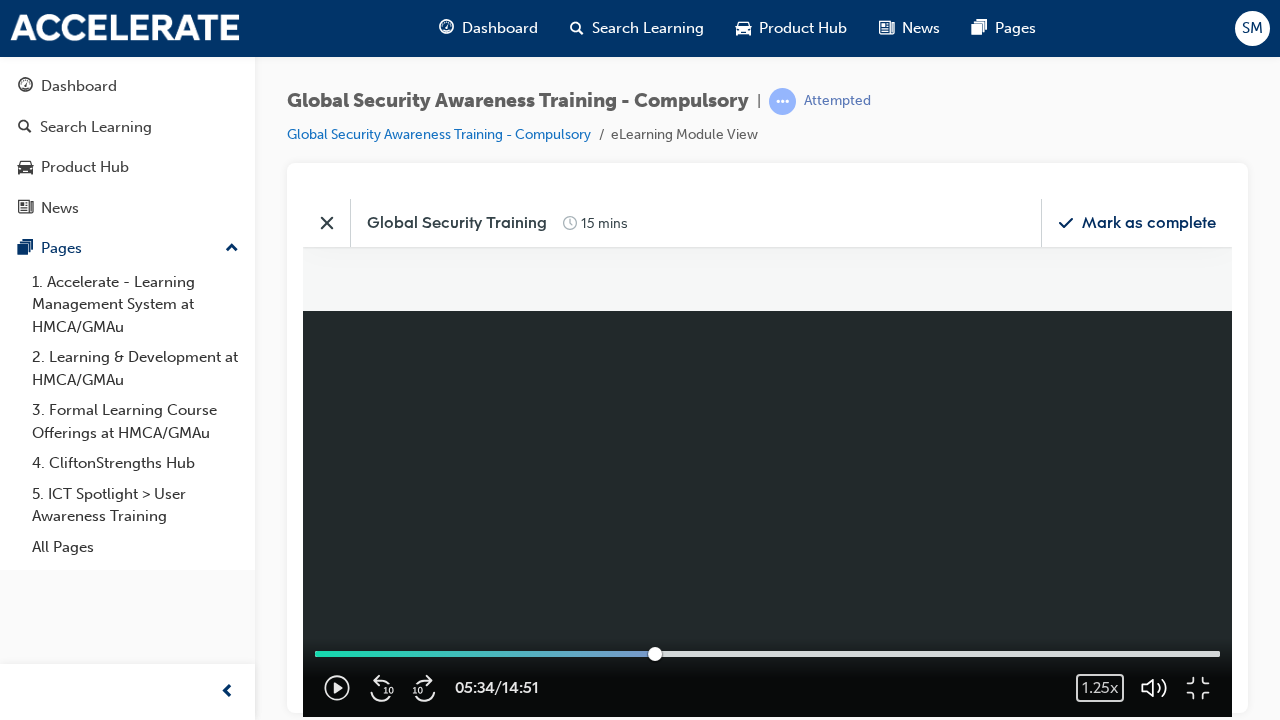 click at bounding box center (767, 457) 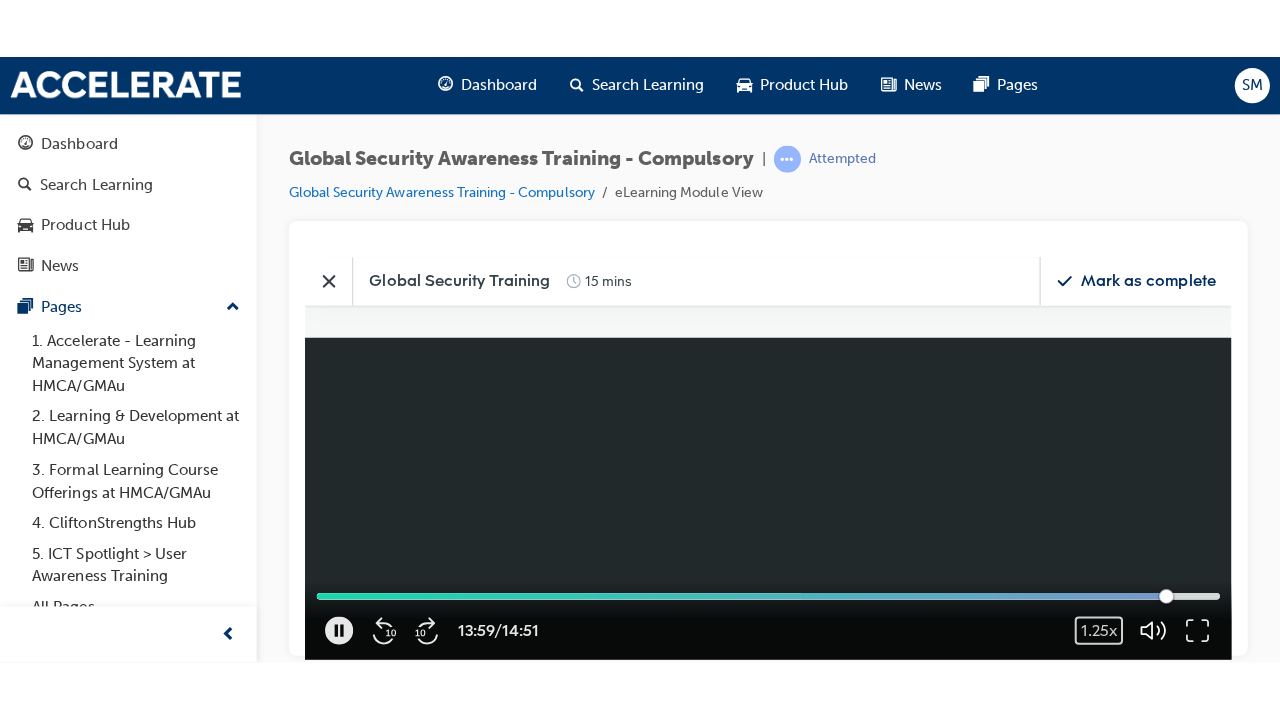 scroll, scrollTop: 9, scrollLeft: 9, axis: both 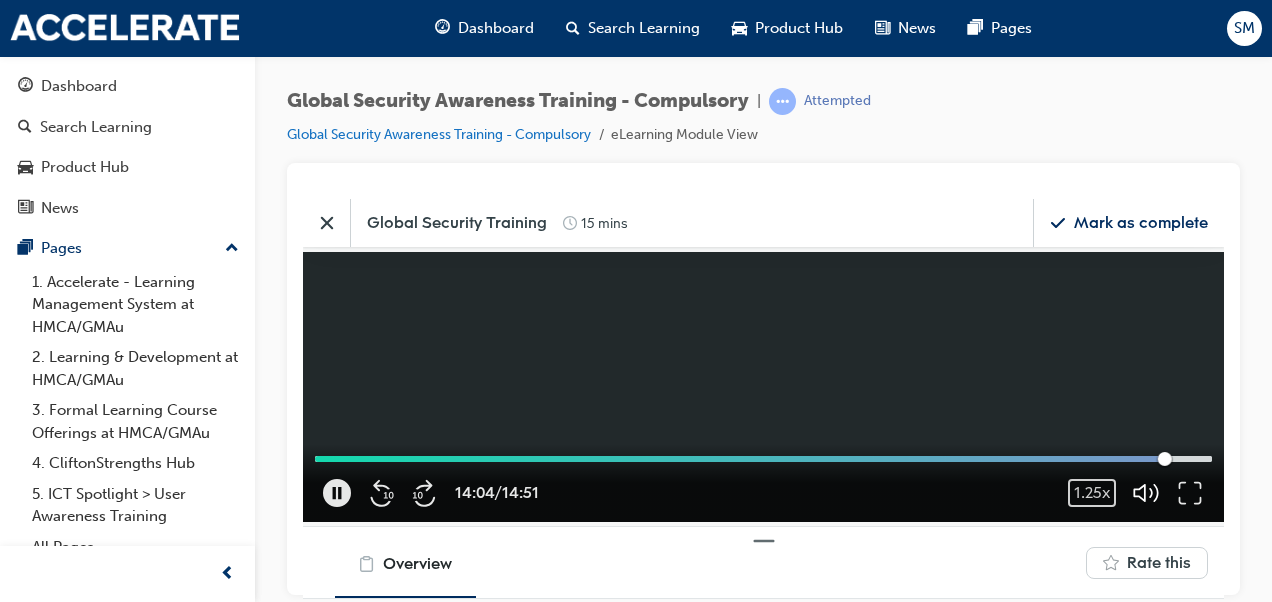 click on "14:04  /  14:51   1.25x 0.25 0.5 0.75 1 (Normal) 1.25 1.5 1.75 2" at bounding box center (763, 482) 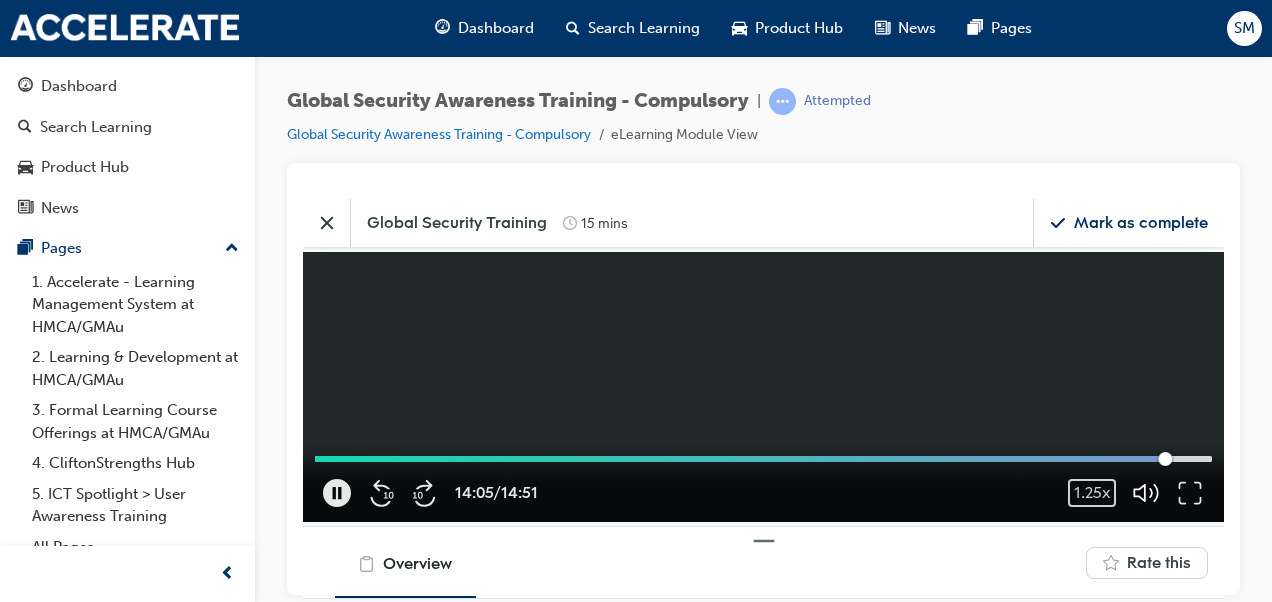 click on "14:05  /  14:51   1.25x 0.25 0.5 0.75 1 (Normal) 1.25 1.5 1.75 2" at bounding box center [763, 482] 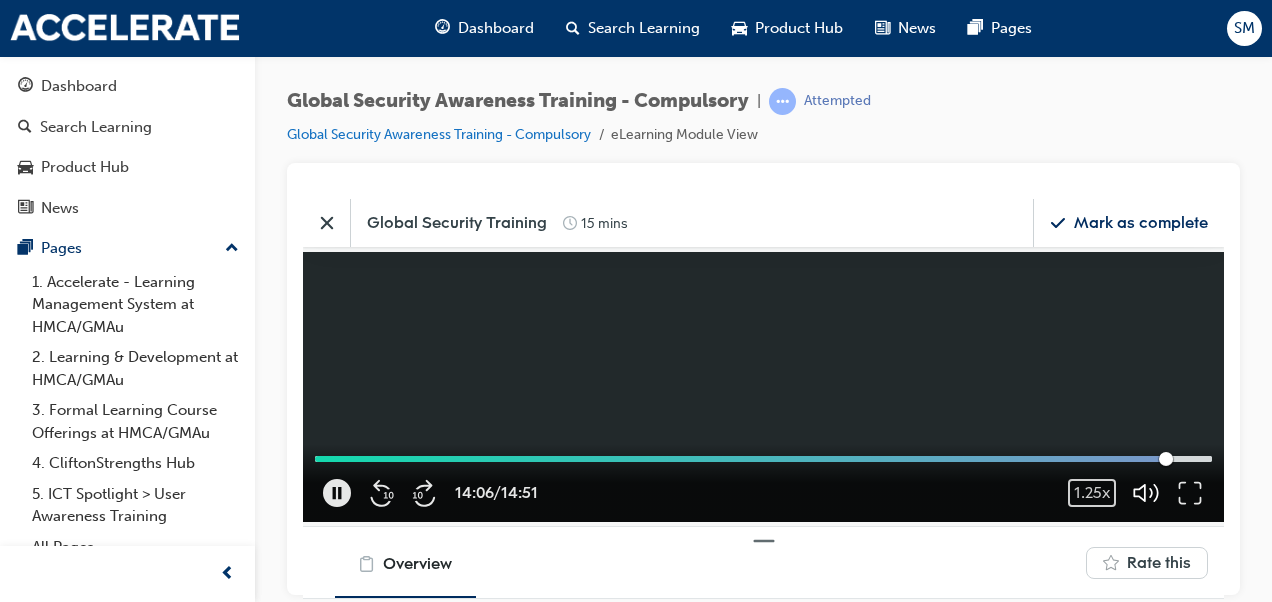 click on "14:06  /  14:51   1.25x 0.25 0.5 0.75 1 (Normal) 1.25 1.5 1.75 2" at bounding box center (763, 482) 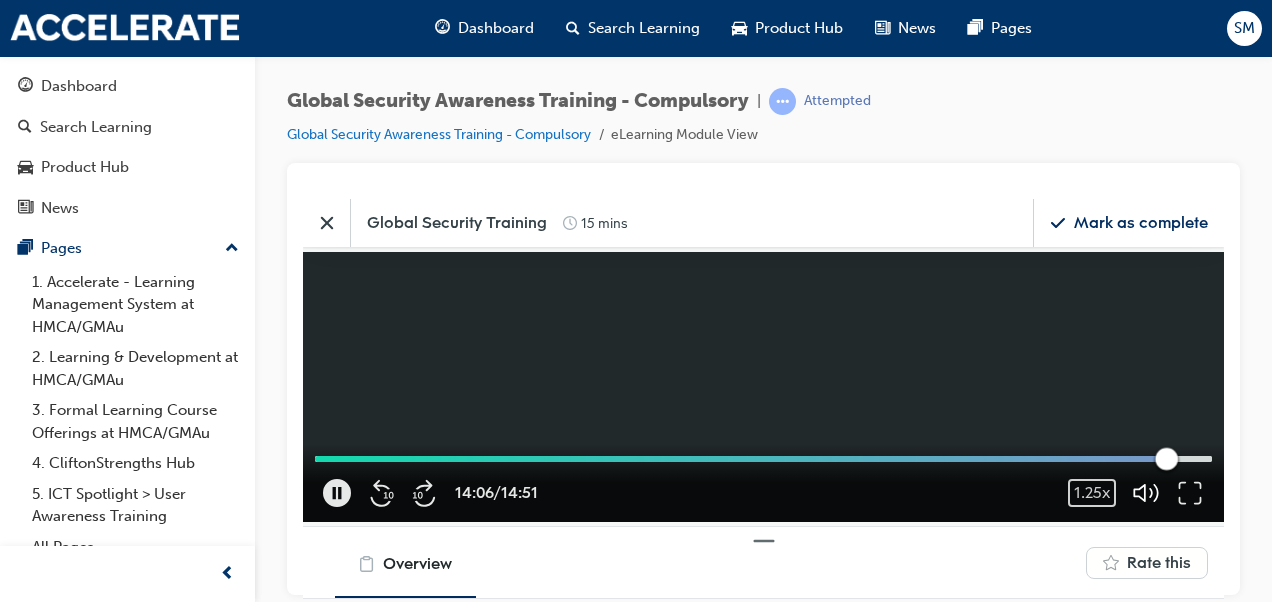 click at bounding box center [763, 458] 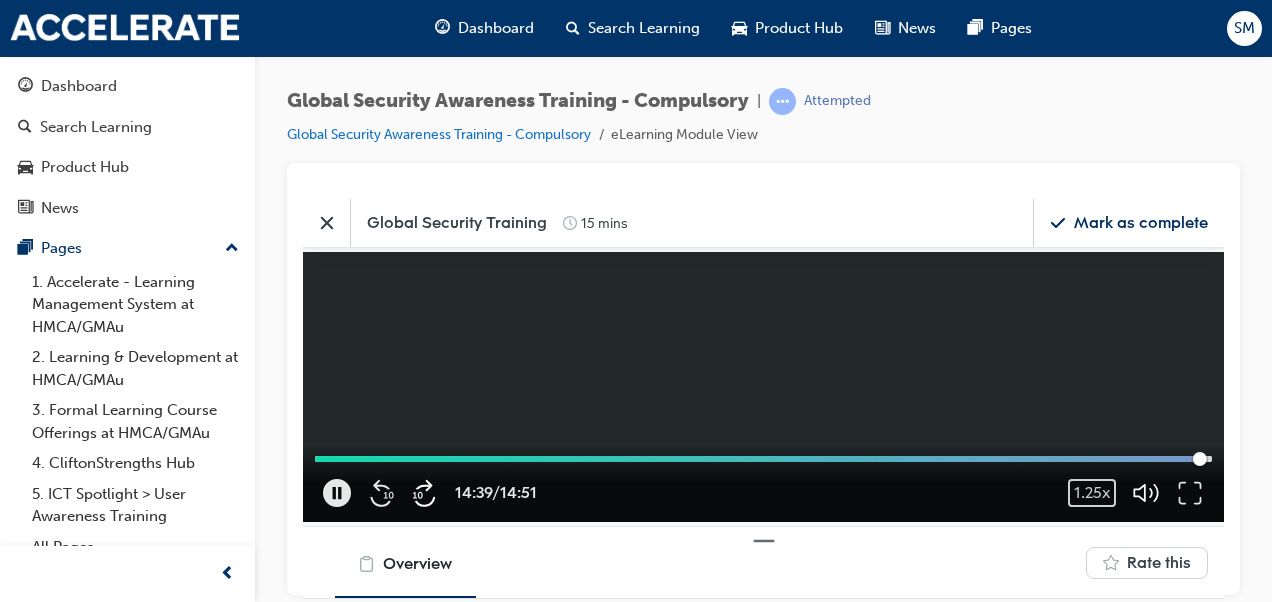 click 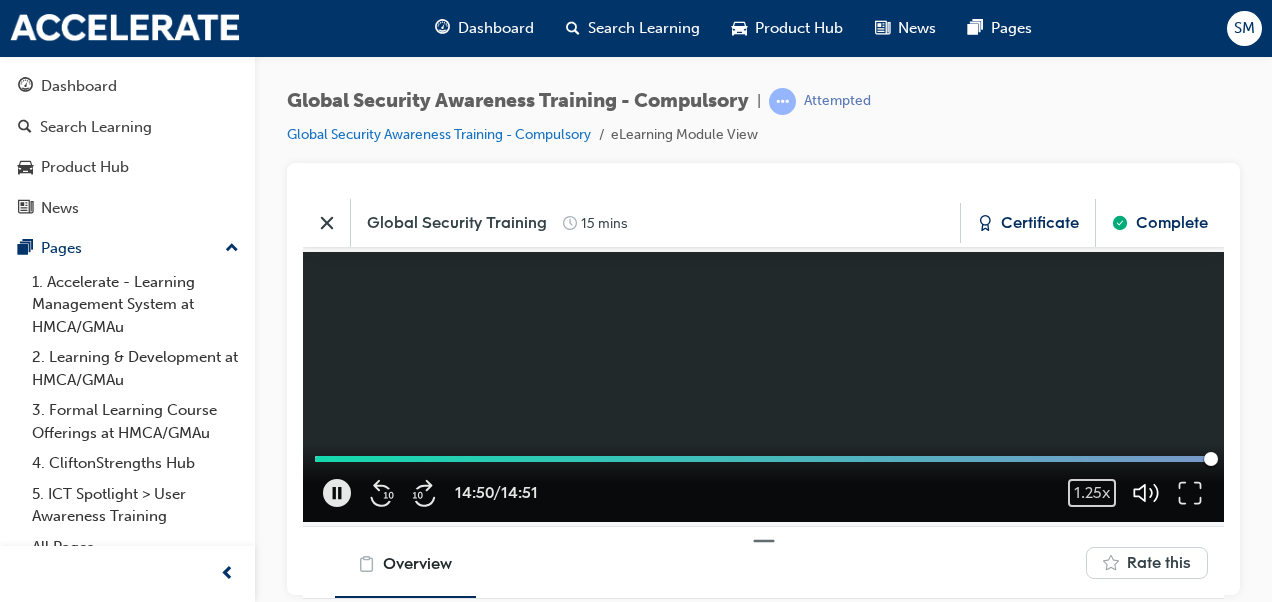 click on "Complete" at bounding box center [1159, 222] 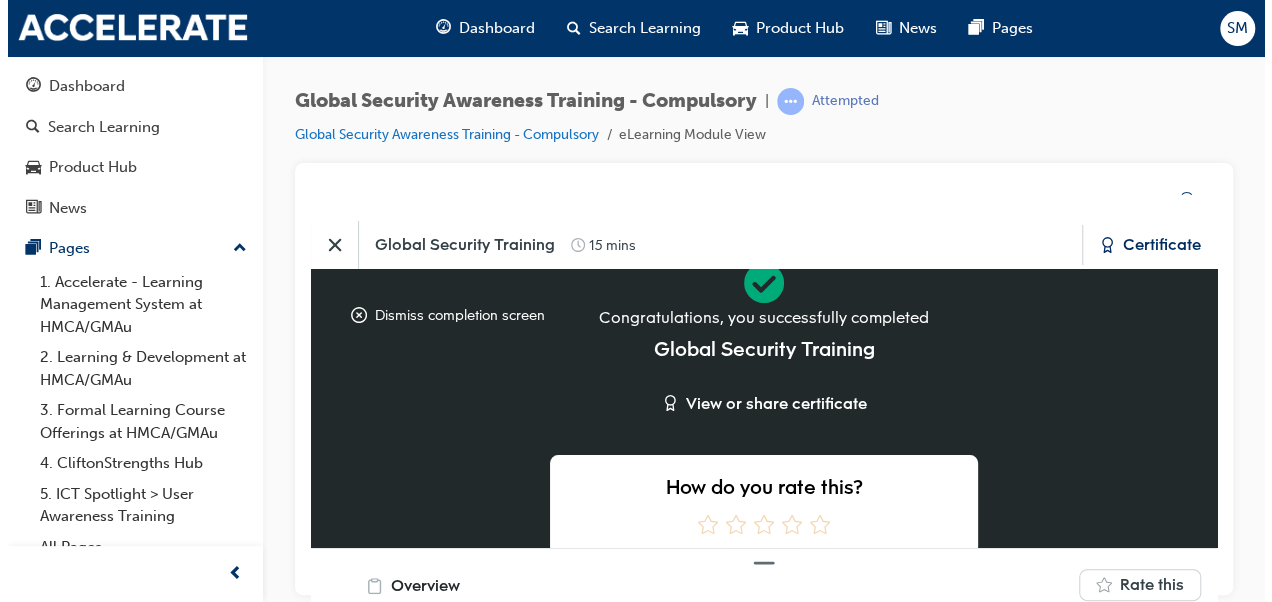 scroll, scrollTop: 246, scrollLeft: 936, axis: both 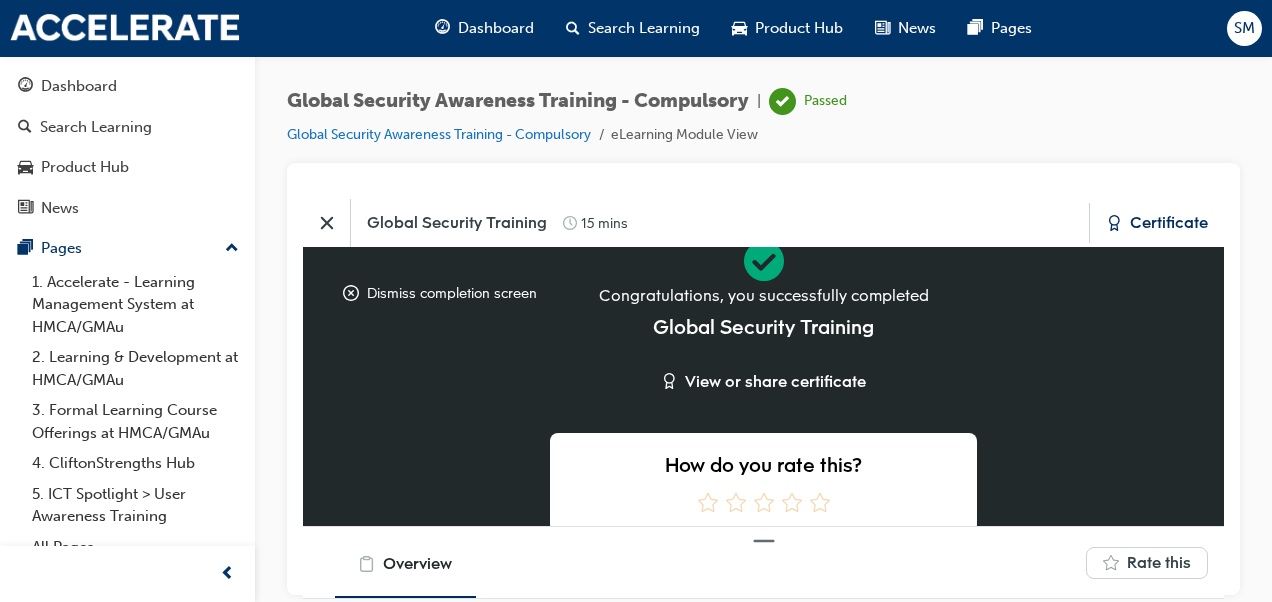 click on "Certificate" at bounding box center [1169, 222] 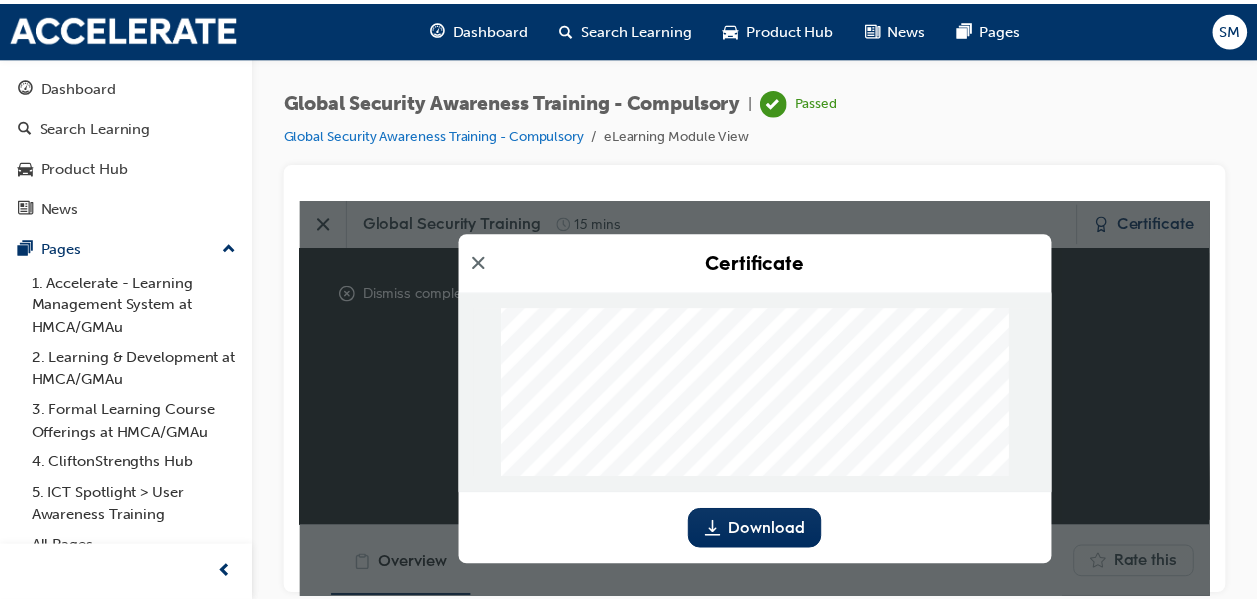 scroll, scrollTop: 0, scrollLeft: 0, axis: both 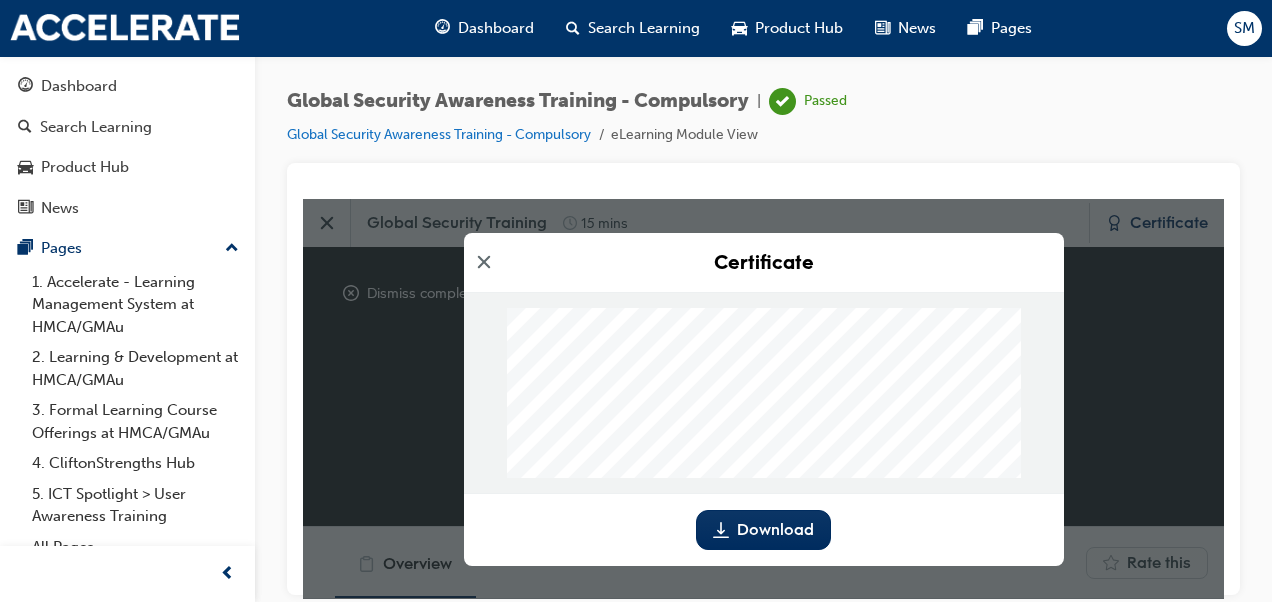 click 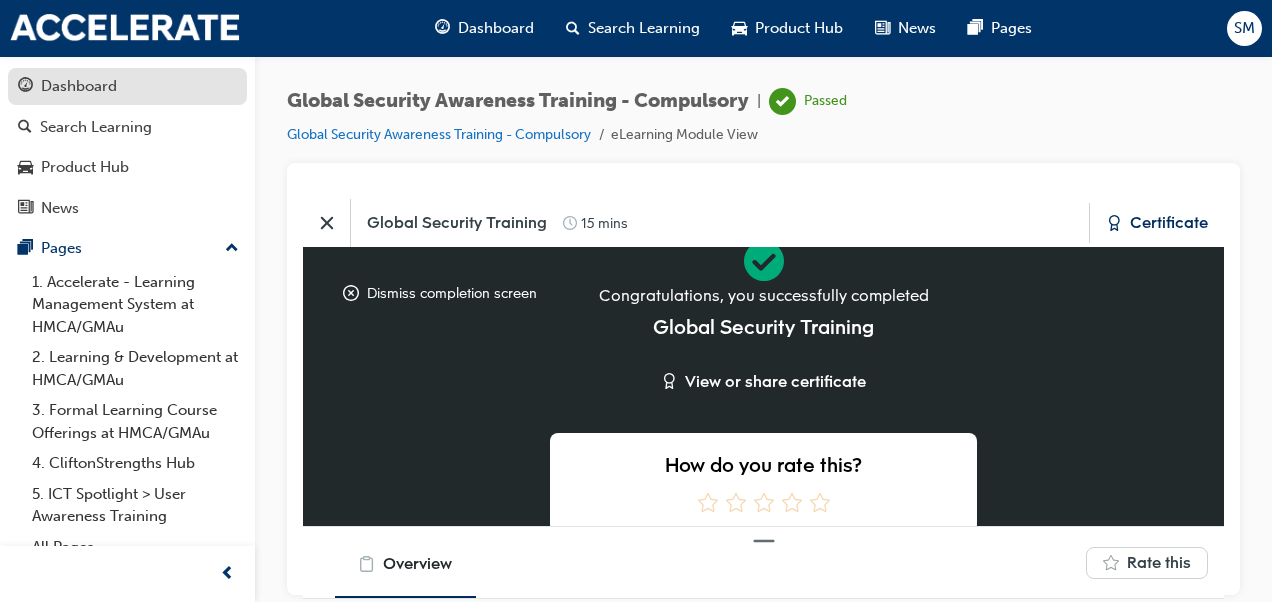 click on "Dashboard" at bounding box center (79, 86) 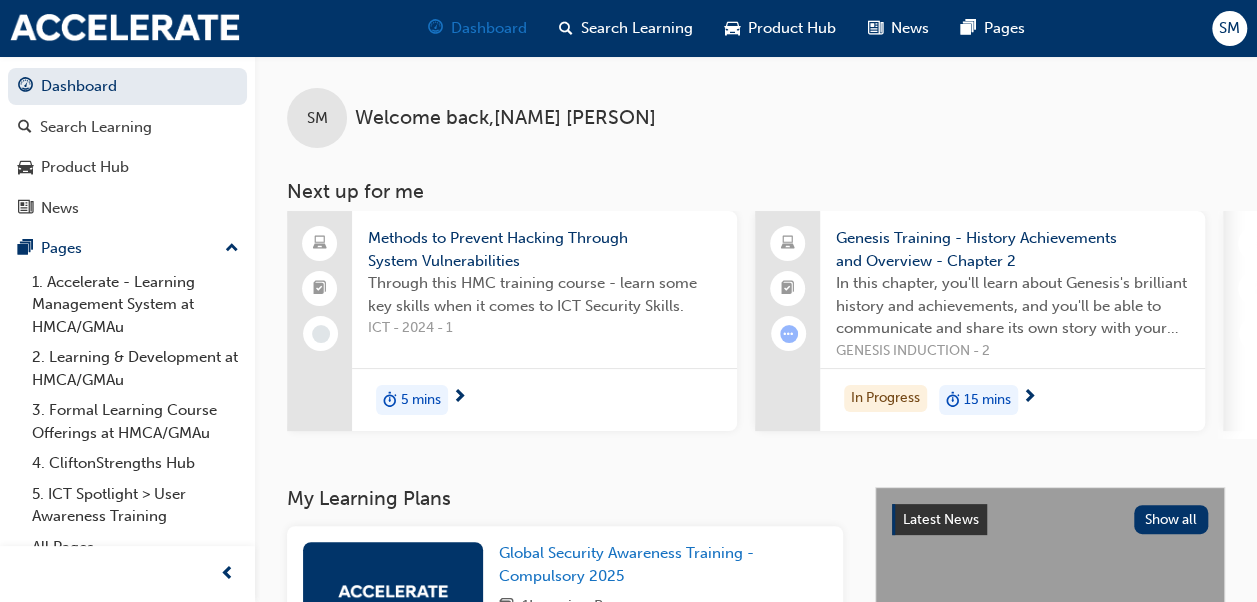 click on "Dashboard" at bounding box center [489, 28] 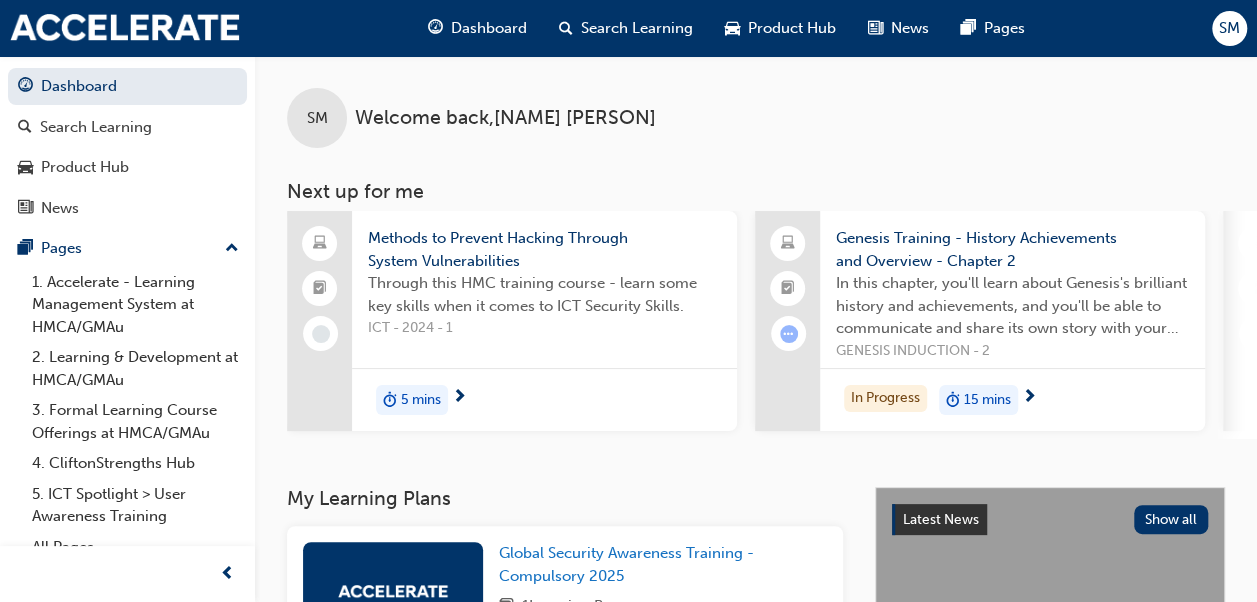 click on "Dashboard" at bounding box center [489, 28] 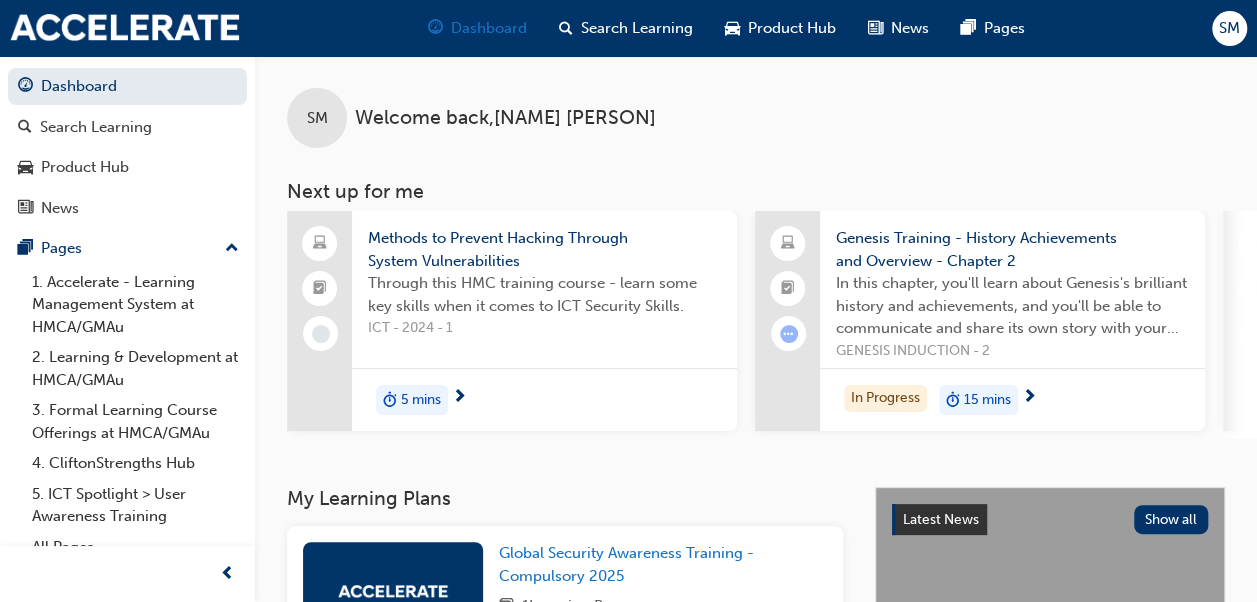 click on "Dashboard" at bounding box center [477, 28] 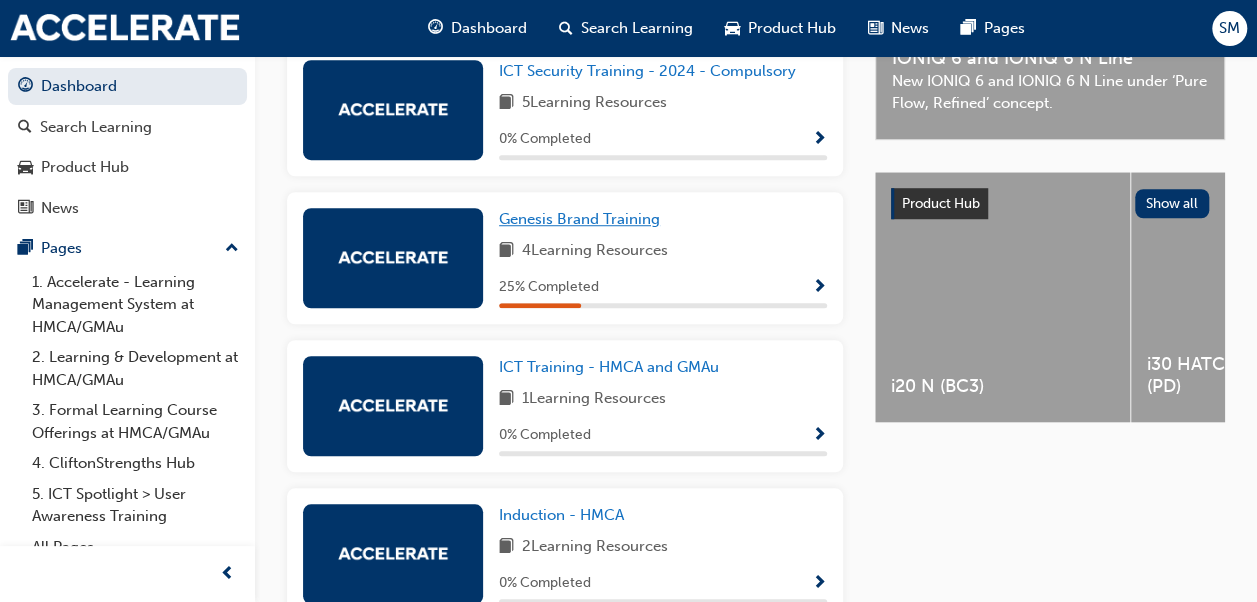 scroll, scrollTop: 648, scrollLeft: 0, axis: vertical 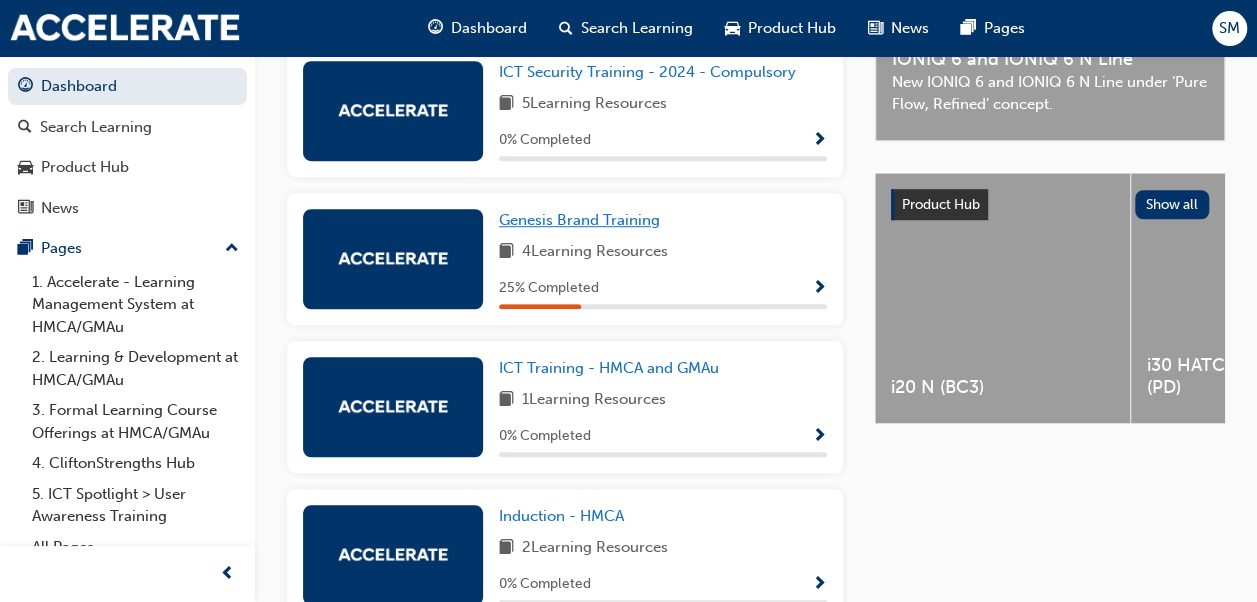 click on "Genesis Brand Training" at bounding box center (579, 220) 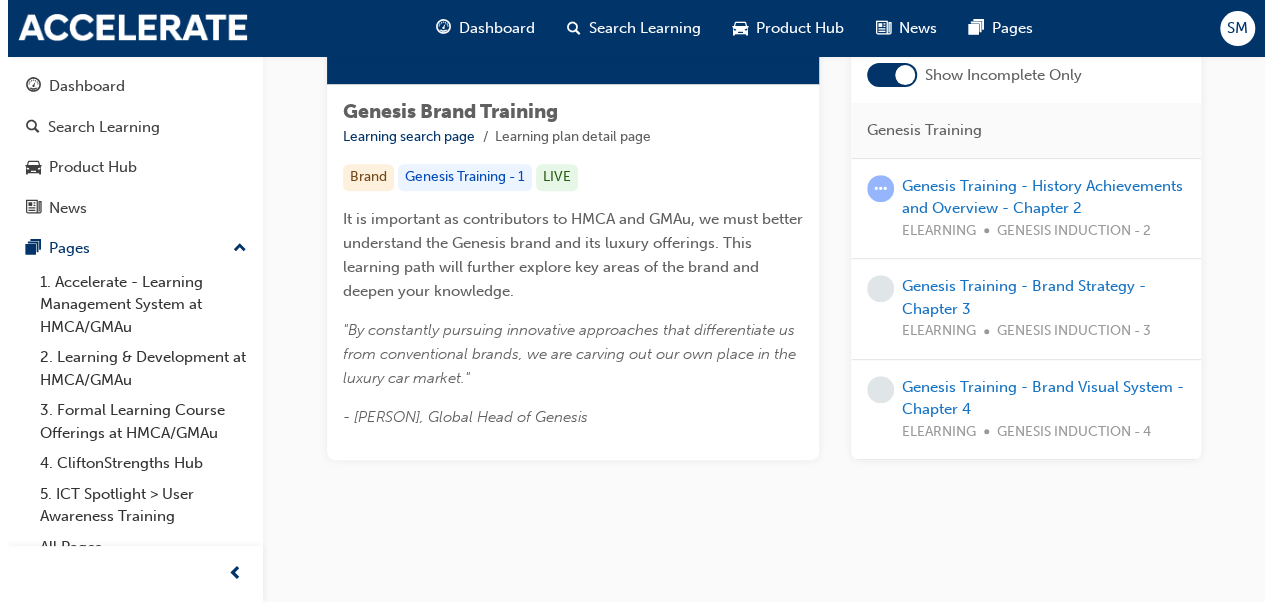 scroll, scrollTop: 0, scrollLeft: 0, axis: both 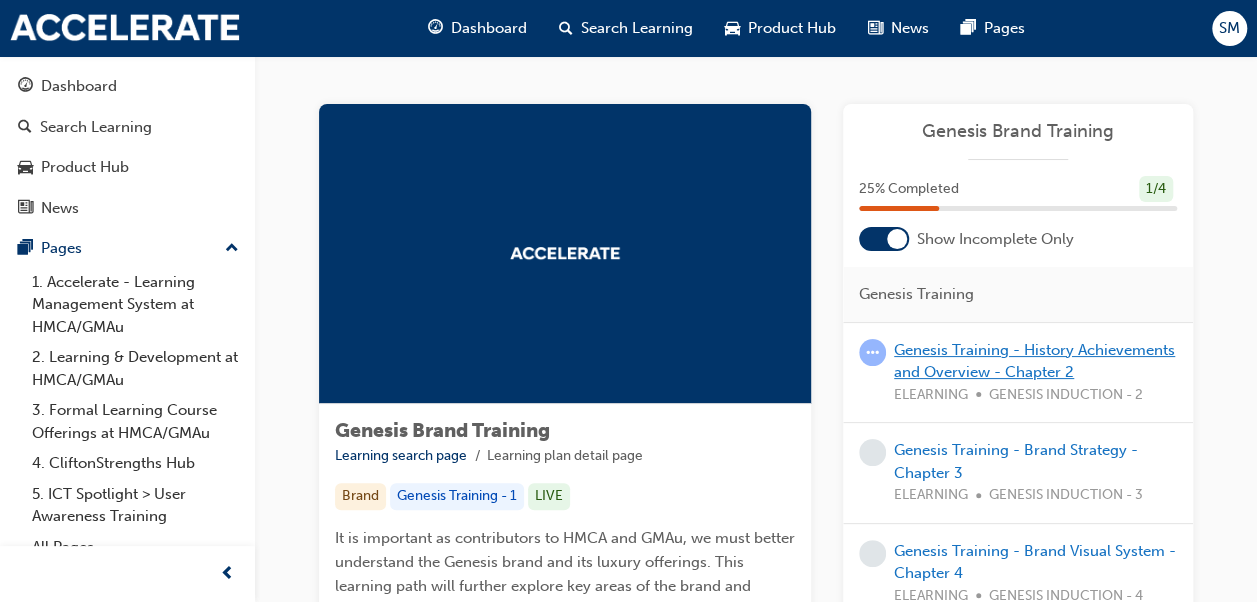click on "Genesis Training - History Achievements and Overview - Chapter 2" at bounding box center [1034, 361] 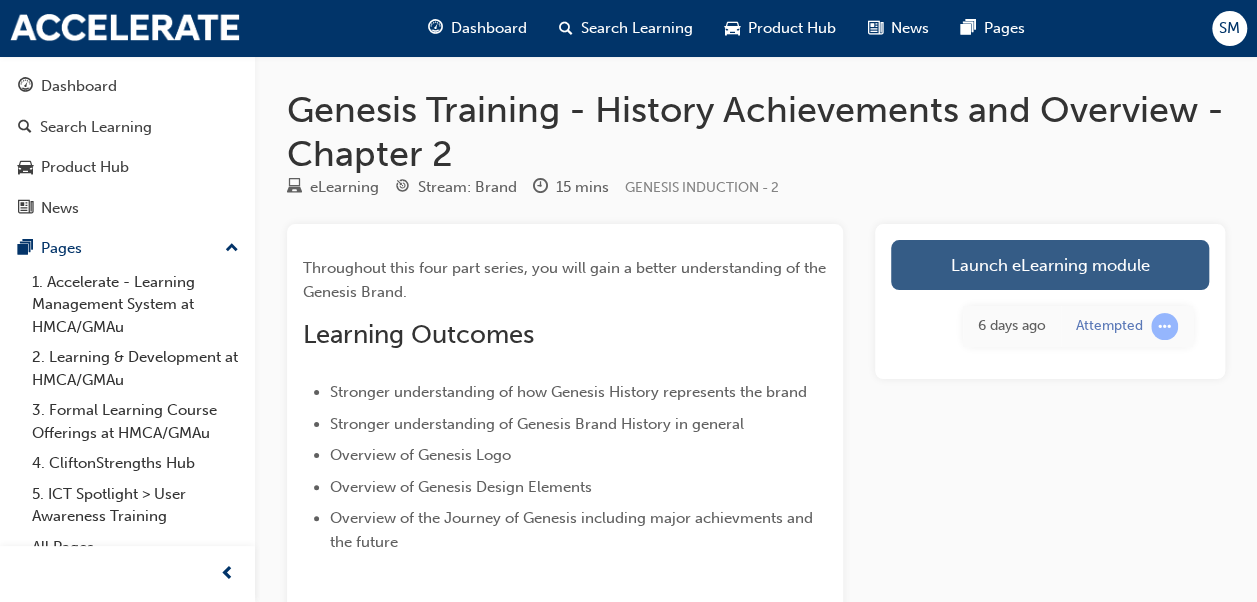 click on "Launch eLearning module" at bounding box center [1050, 265] 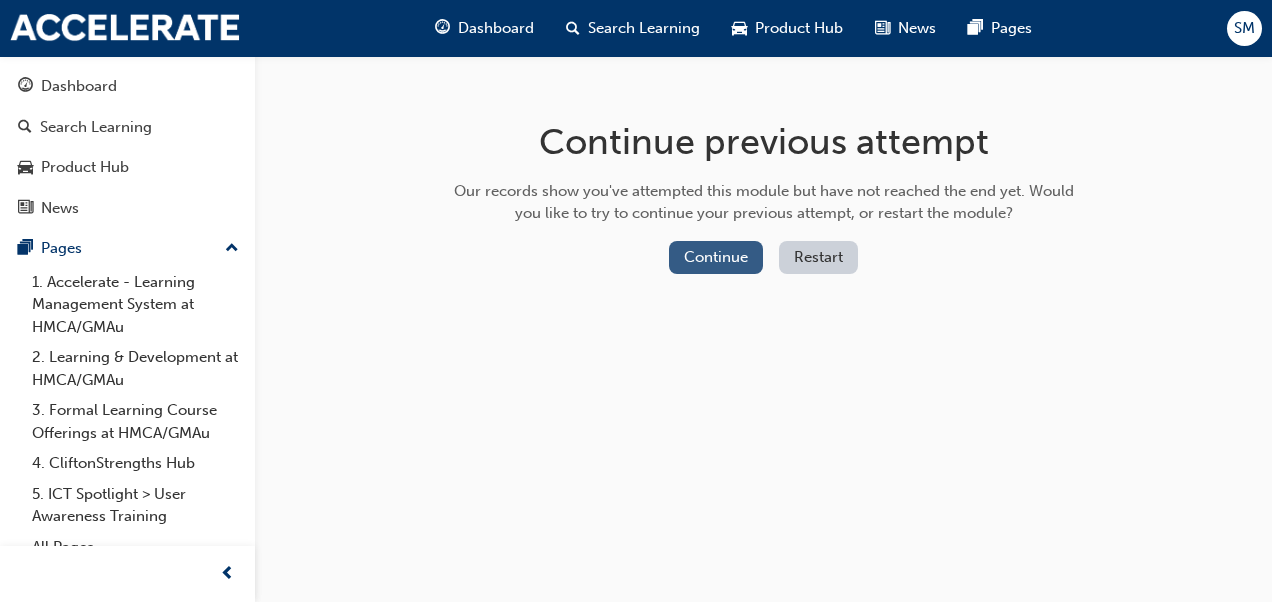 click on "Continue" at bounding box center [716, 257] 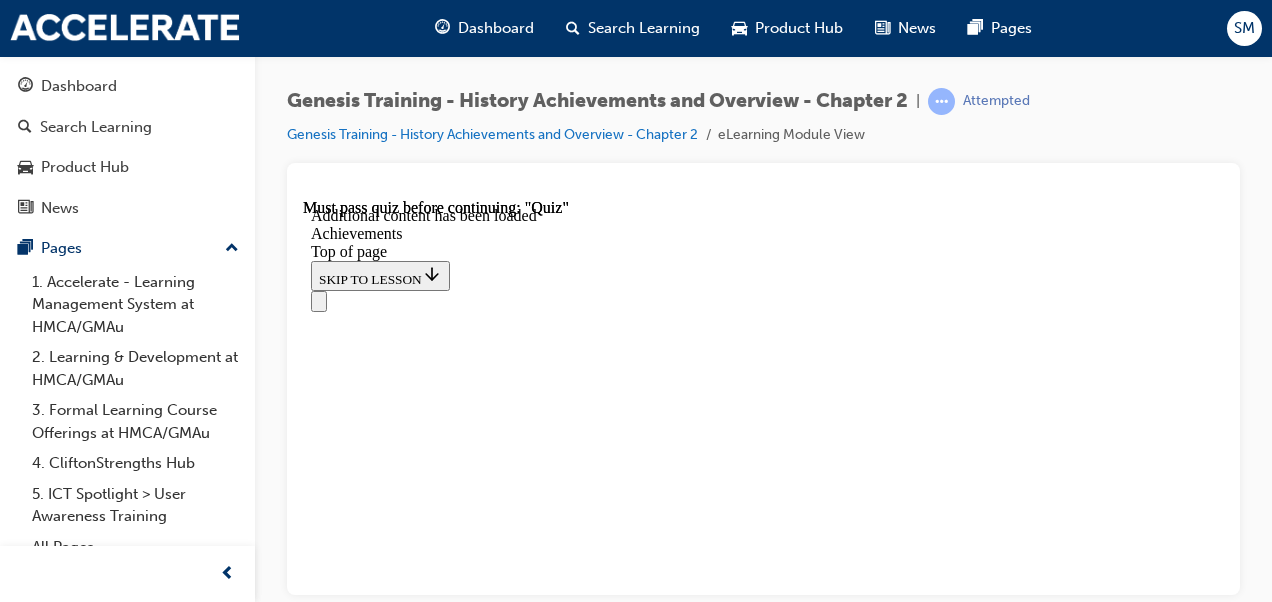 scroll, scrollTop: 0, scrollLeft: 0, axis: both 